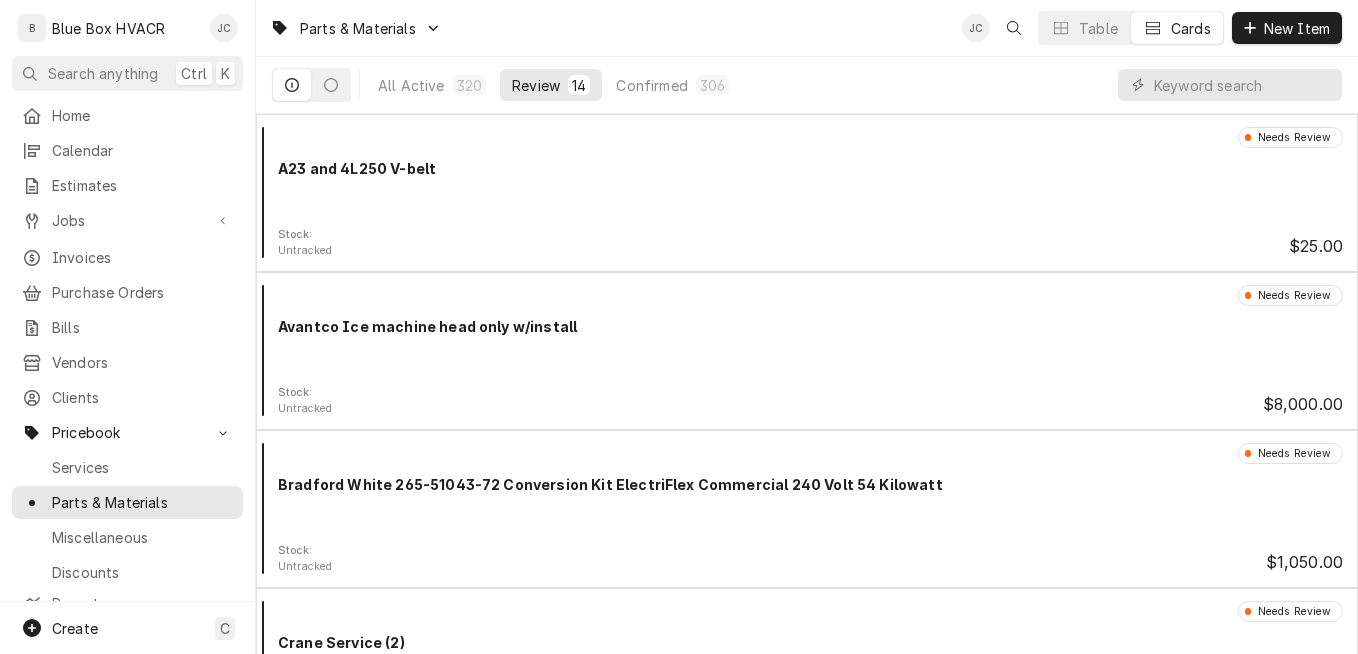 scroll, scrollTop: 0, scrollLeft: 0, axis: both 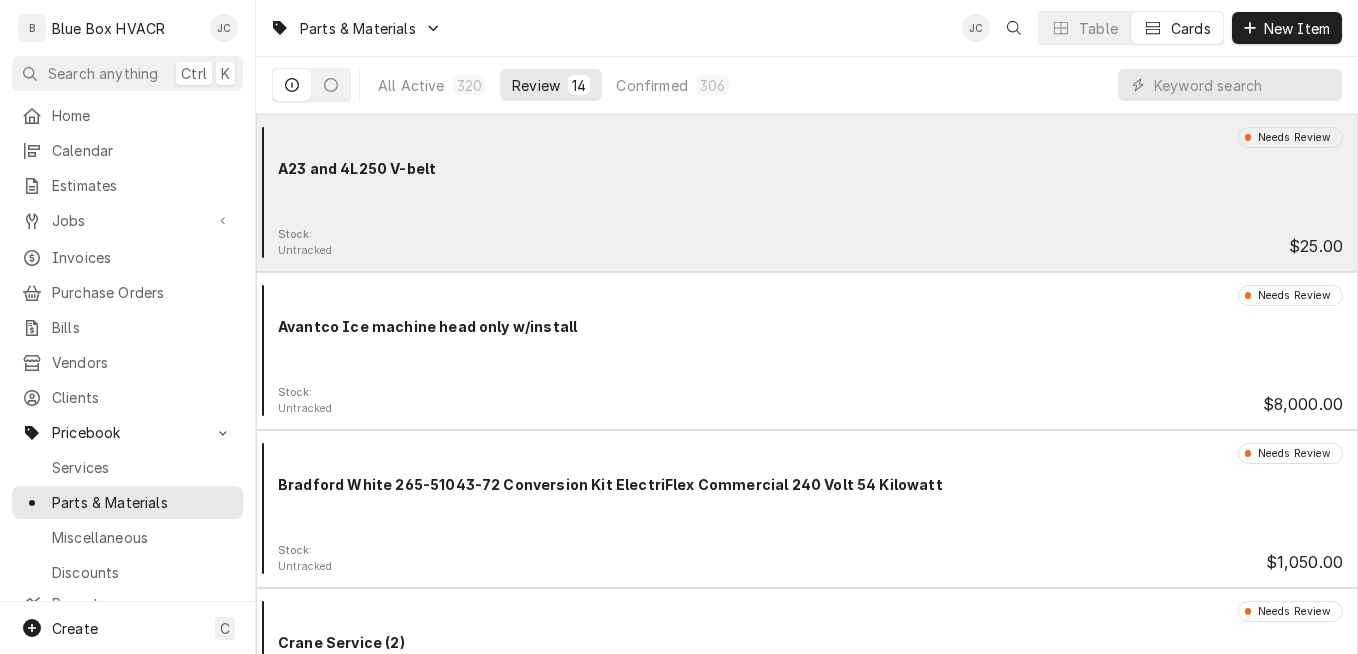 click on "Needs Review A23 and 4L250 V-belt" at bounding box center [807, 177] 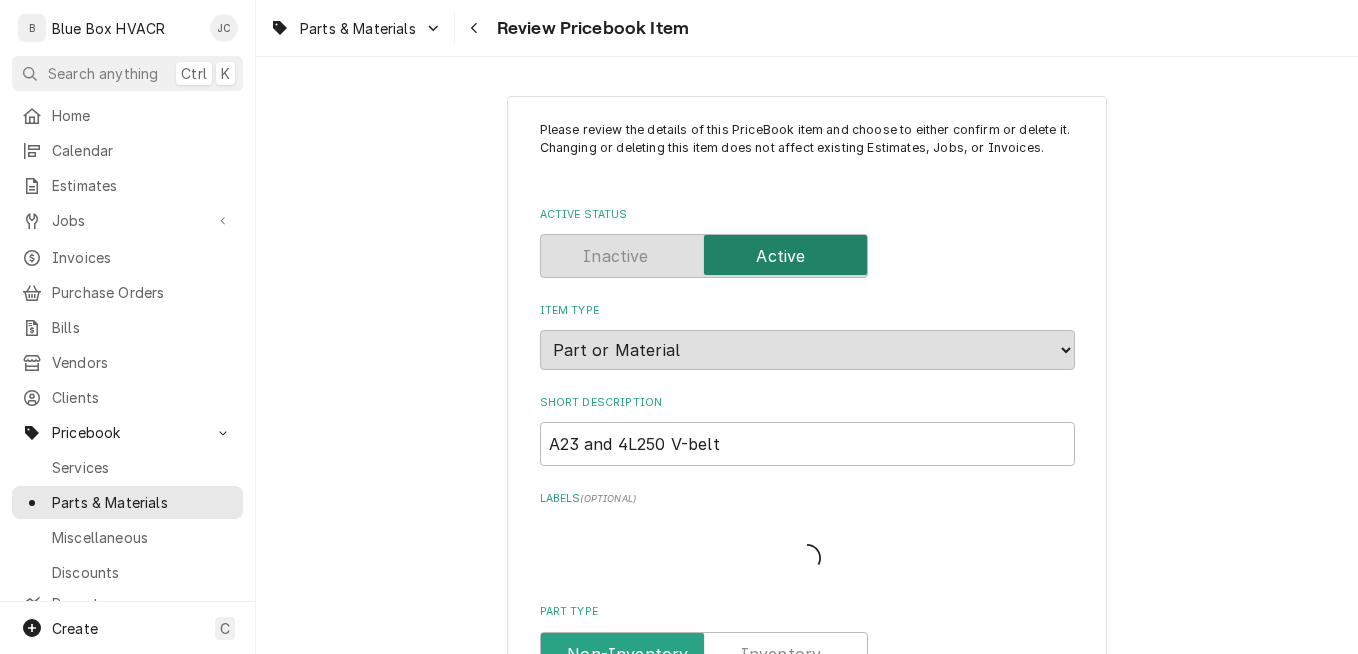scroll, scrollTop: 0, scrollLeft: 0, axis: both 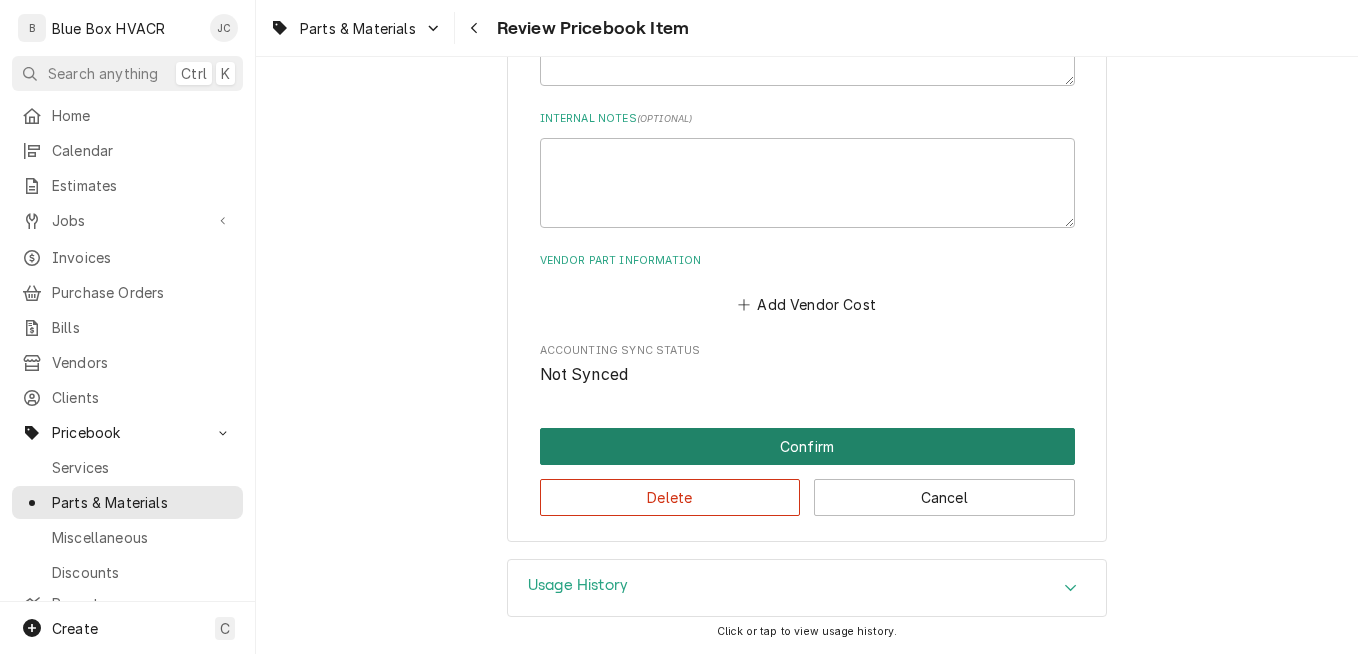 click on "Confirm" at bounding box center [807, 446] 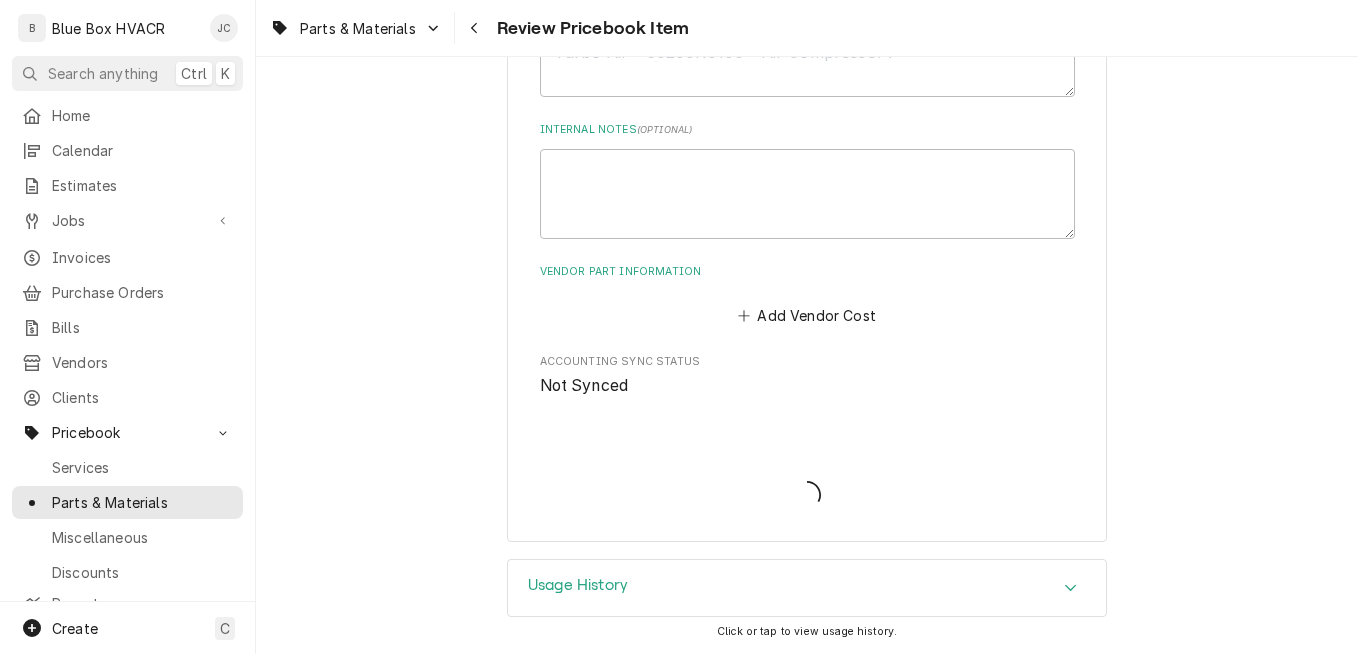 scroll, scrollTop: 1080, scrollLeft: 0, axis: vertical 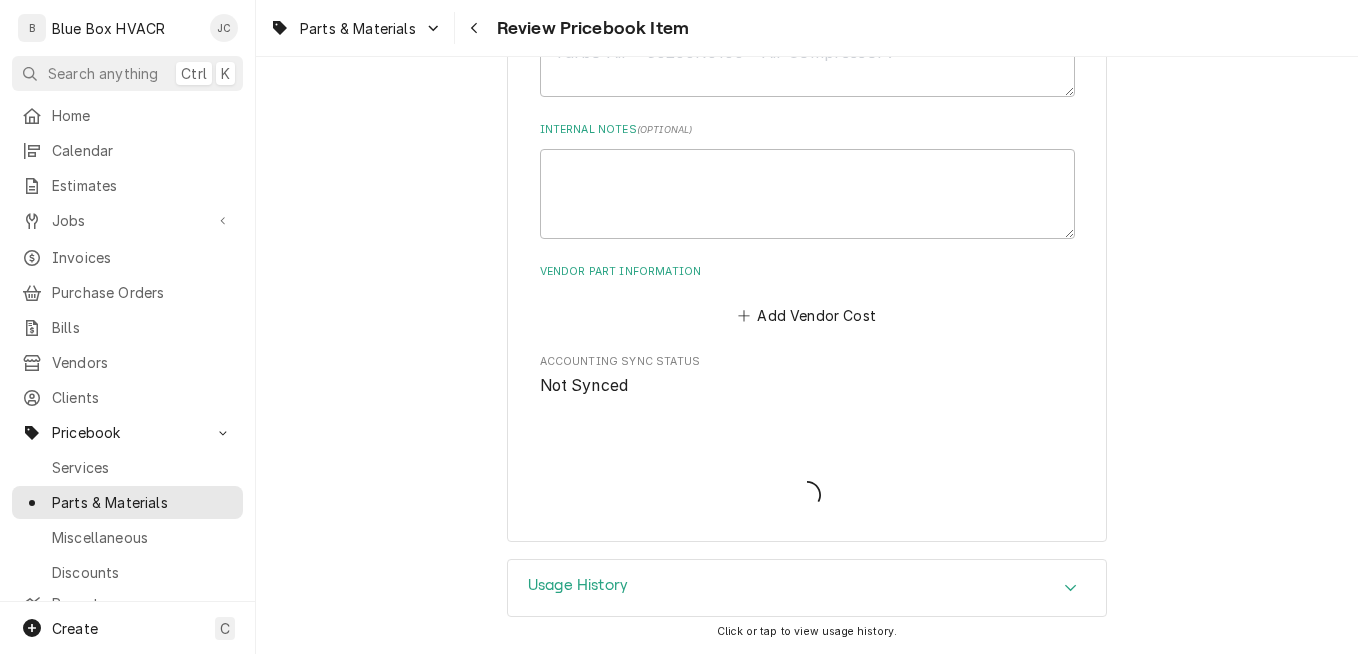 type on "x" 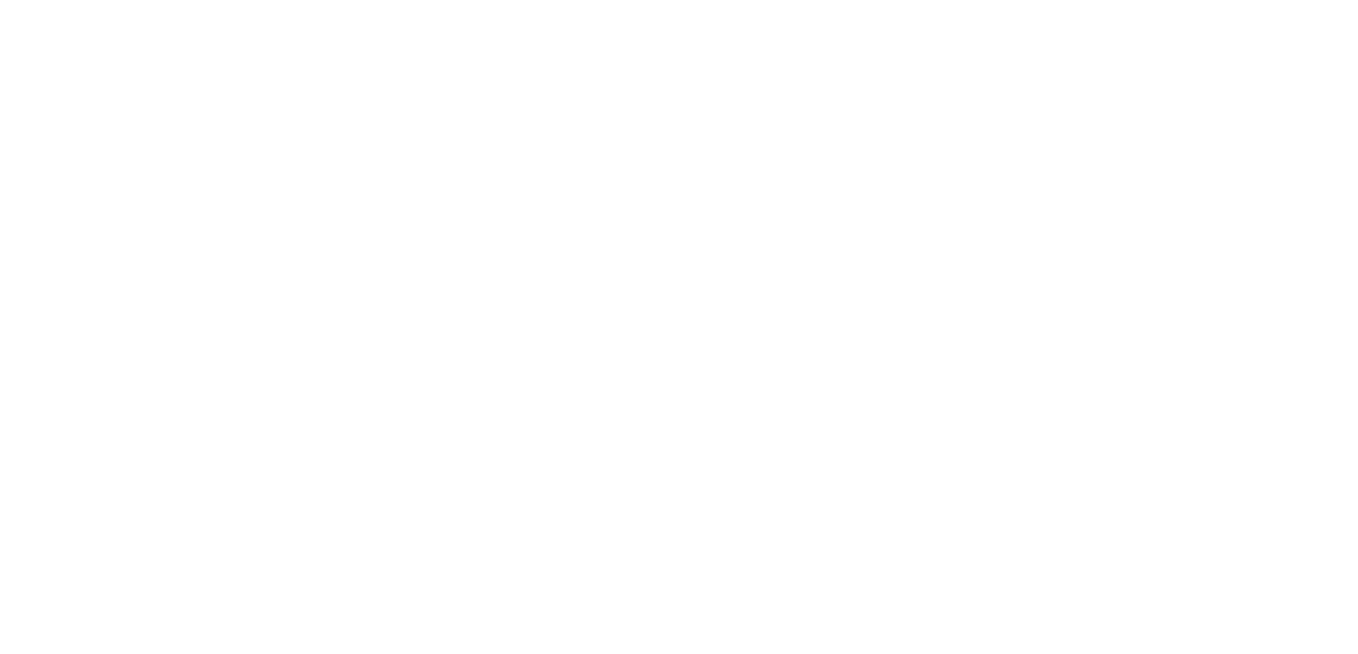scroll, scrollTop: 0, scrollLeft: 0, axis: both 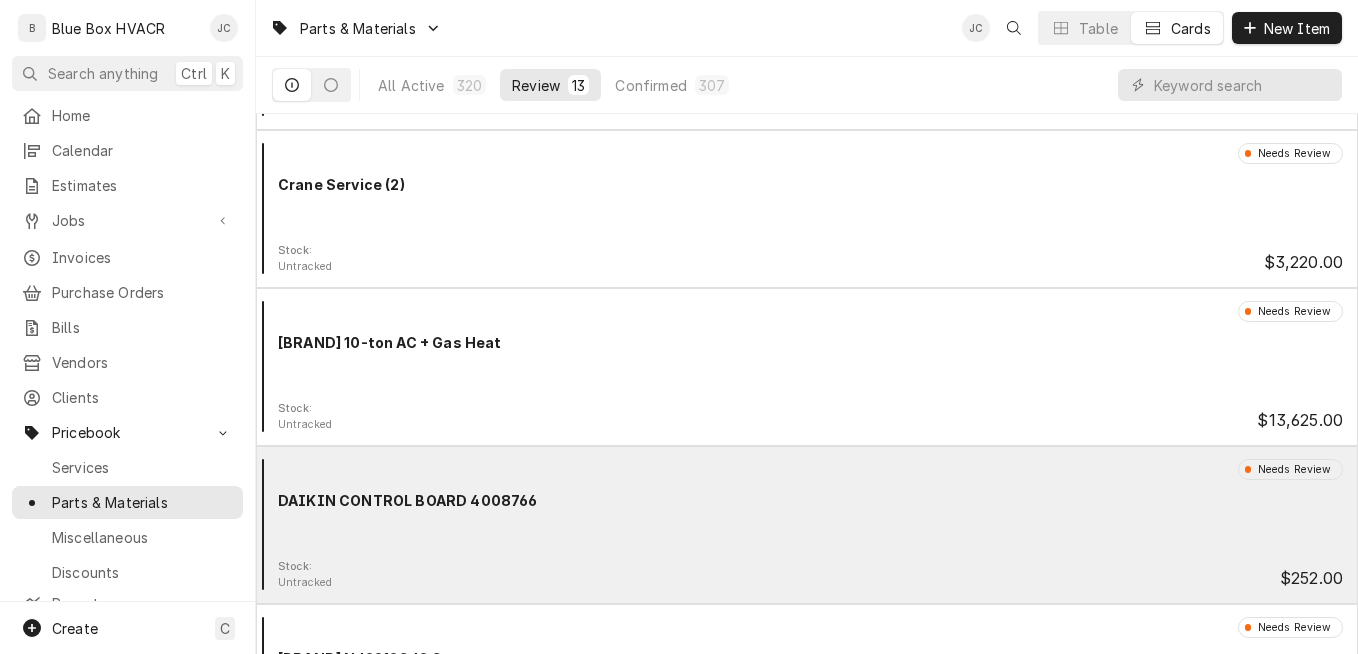 click on "Needs Review DAIKIN CONTROL BOARD 4008766" at bounding box center [807, 509] 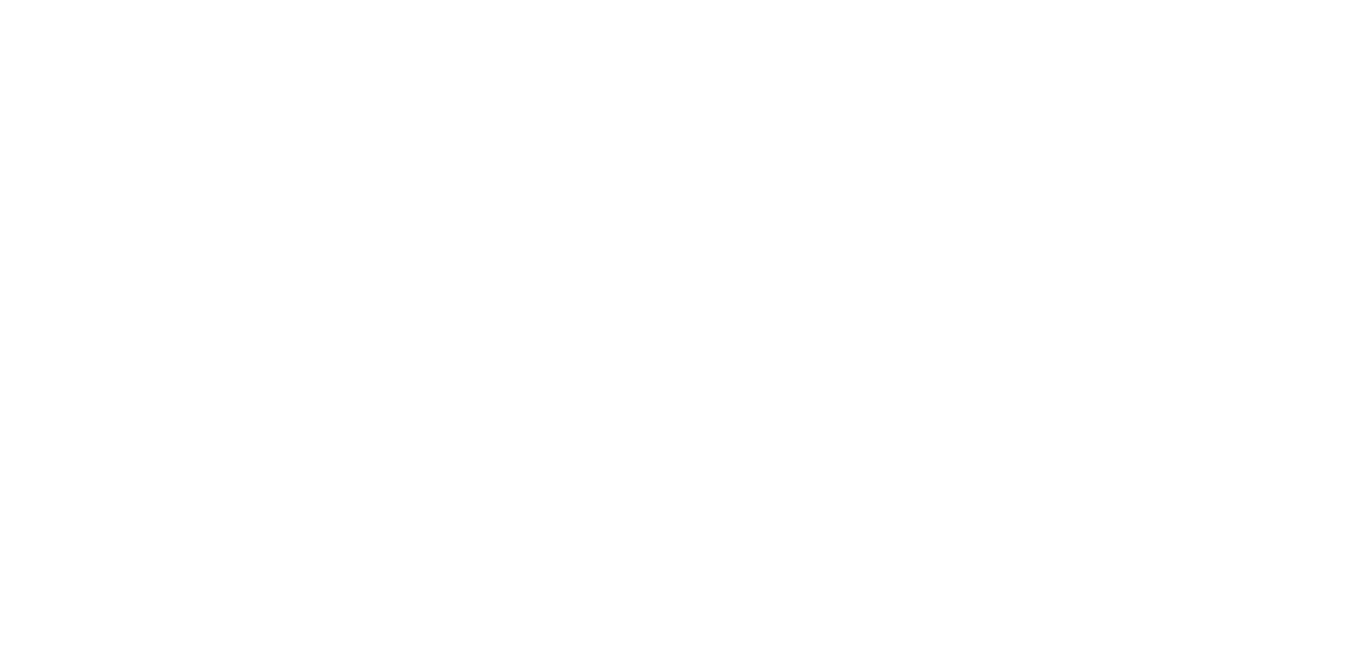 scroll, scrollTop: 0, scrollLeft: 0, axis: both 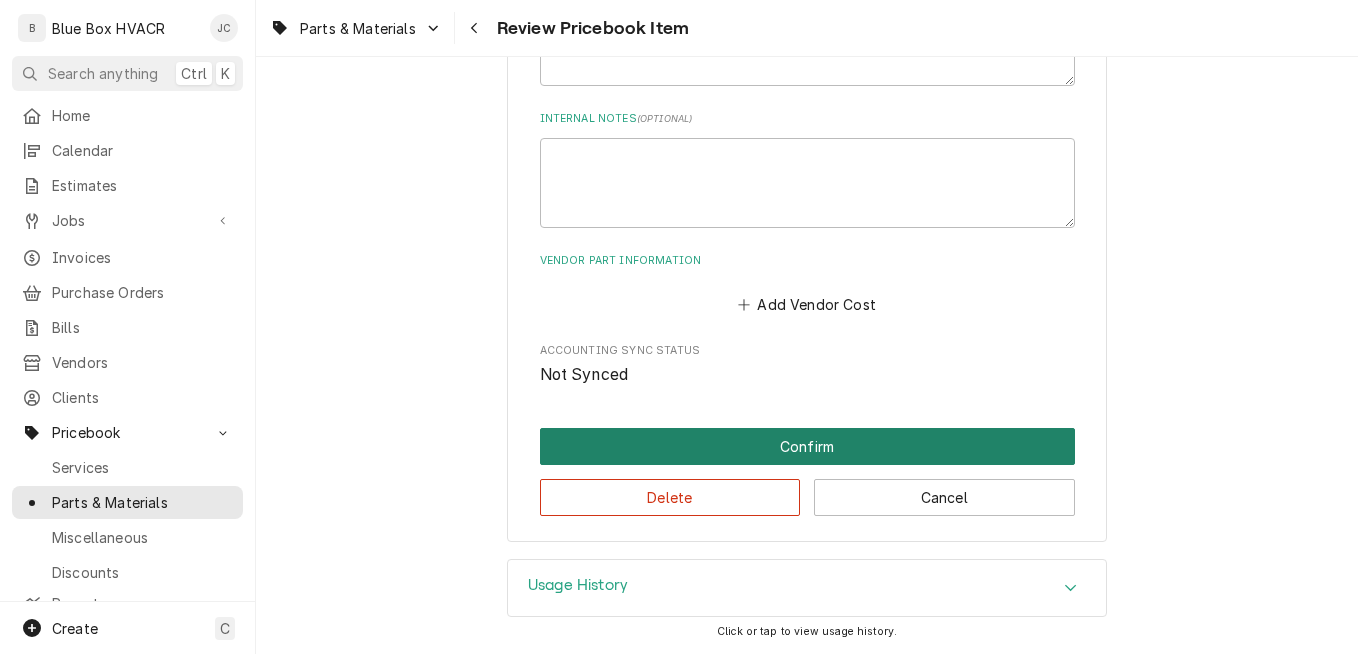 click on "Confirm" at bounding box center [807, 446] 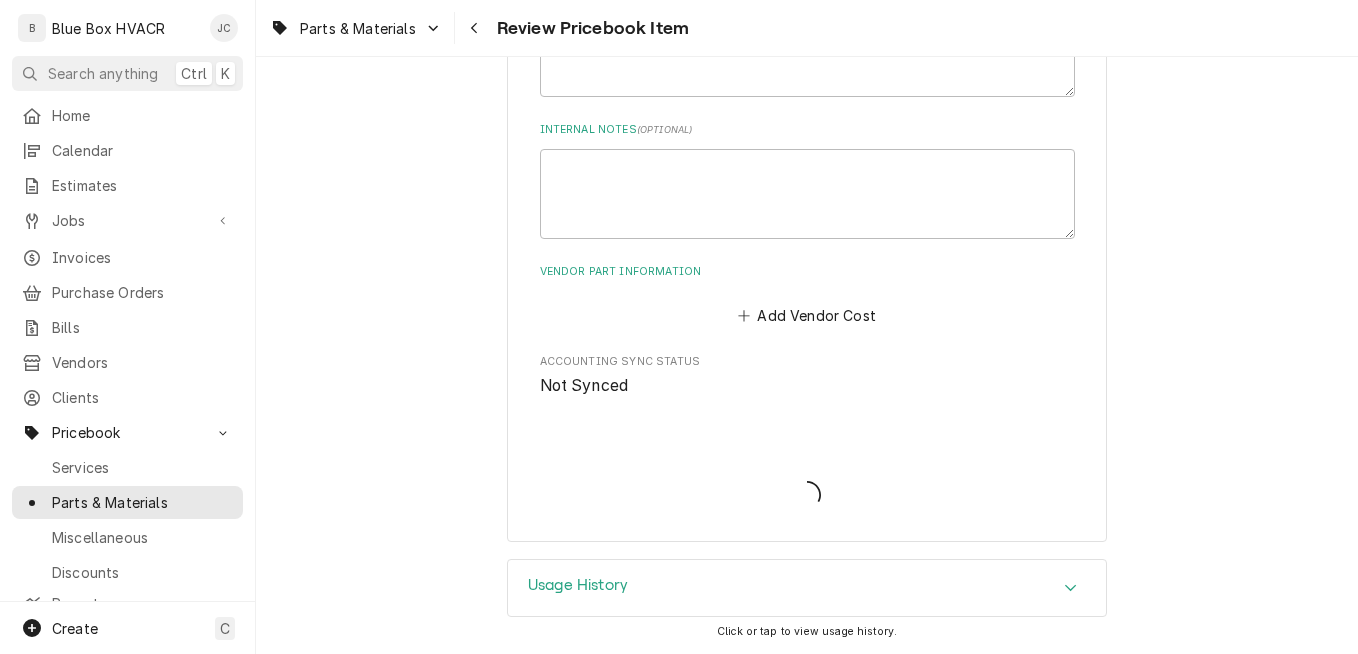 type on "x" 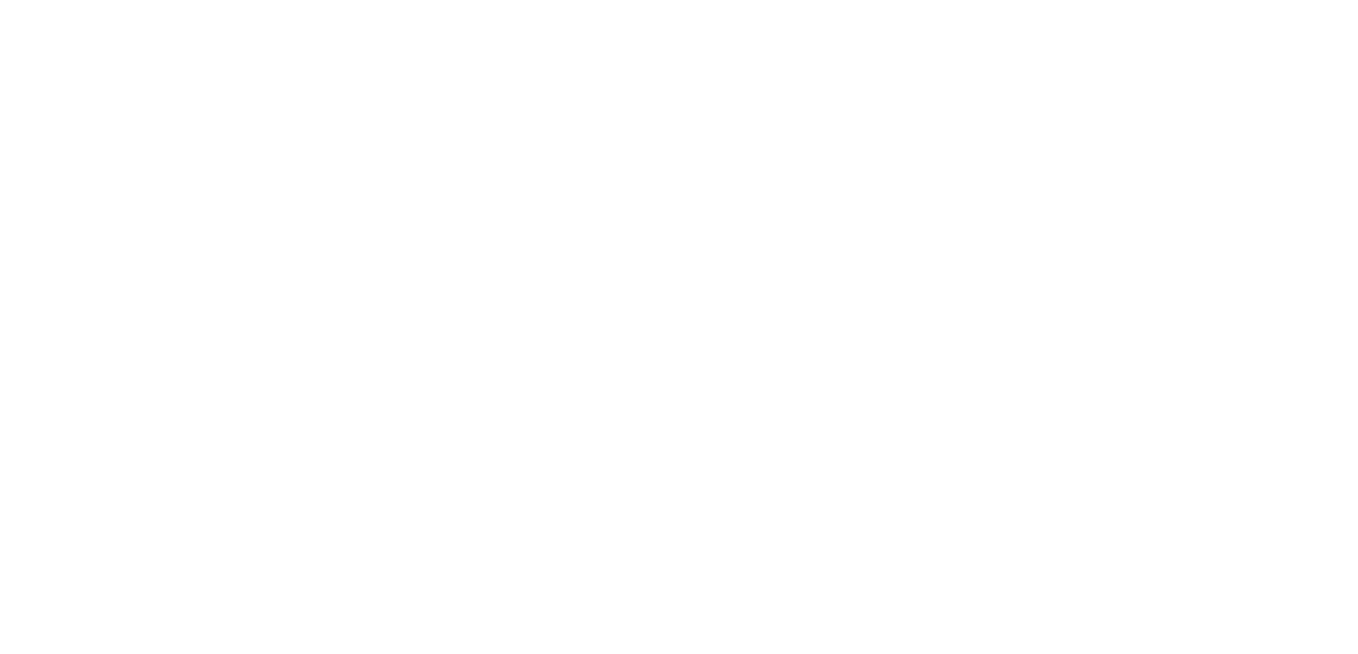 scroll, scrollTop: 0, scrollLeft: 0, axis: both 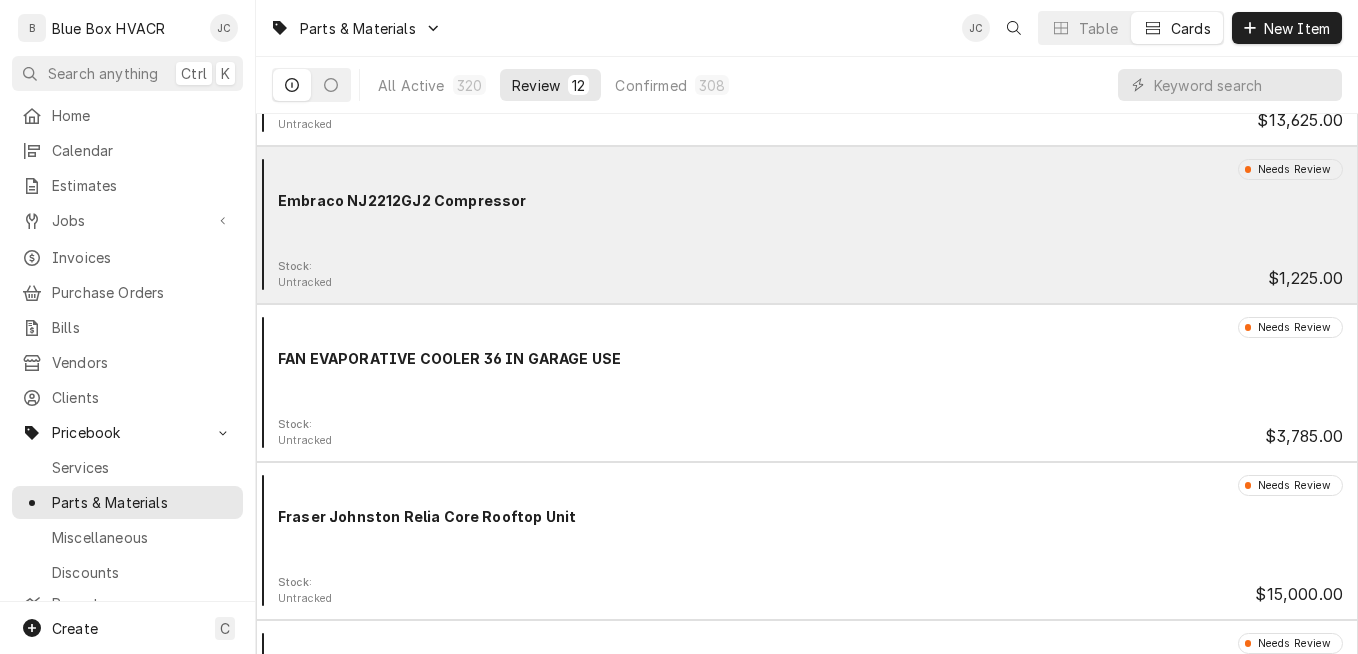 click on "Needs Review Embraco NJ2212GJ2 Compressor" at bounding box center (807, 209) 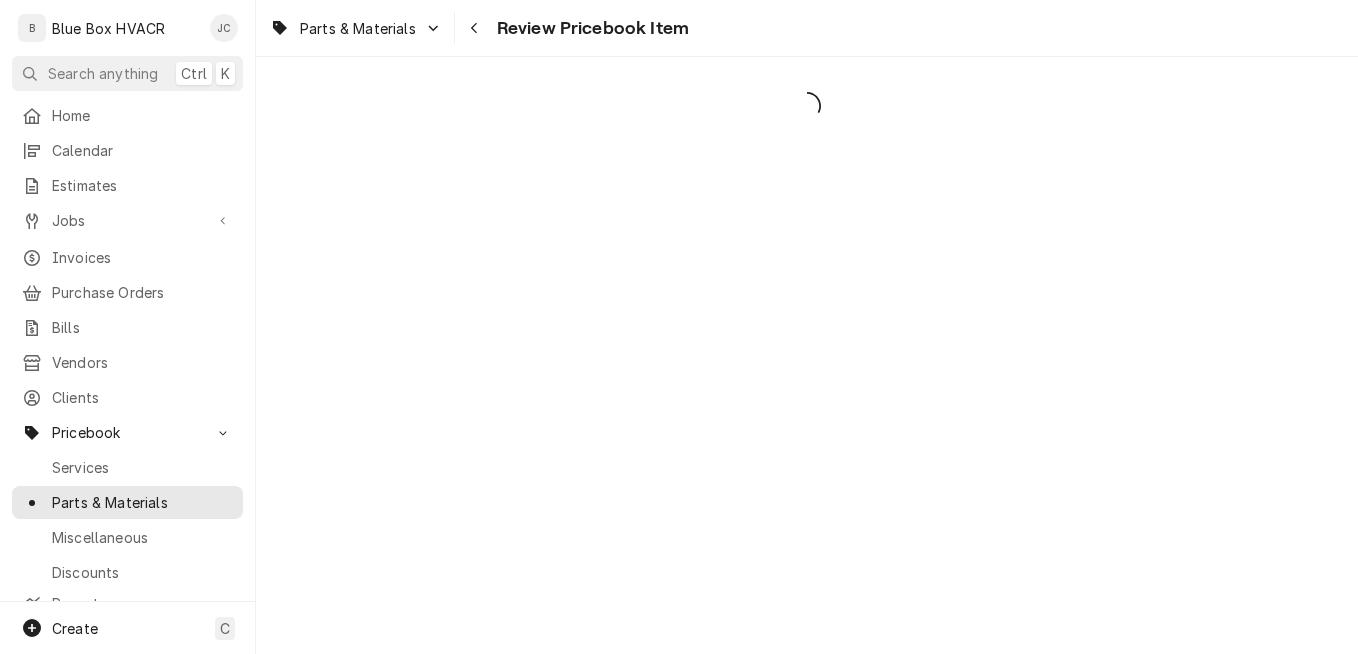 scroll, scrollTop: 0, scrollLeft: 0, axis: both 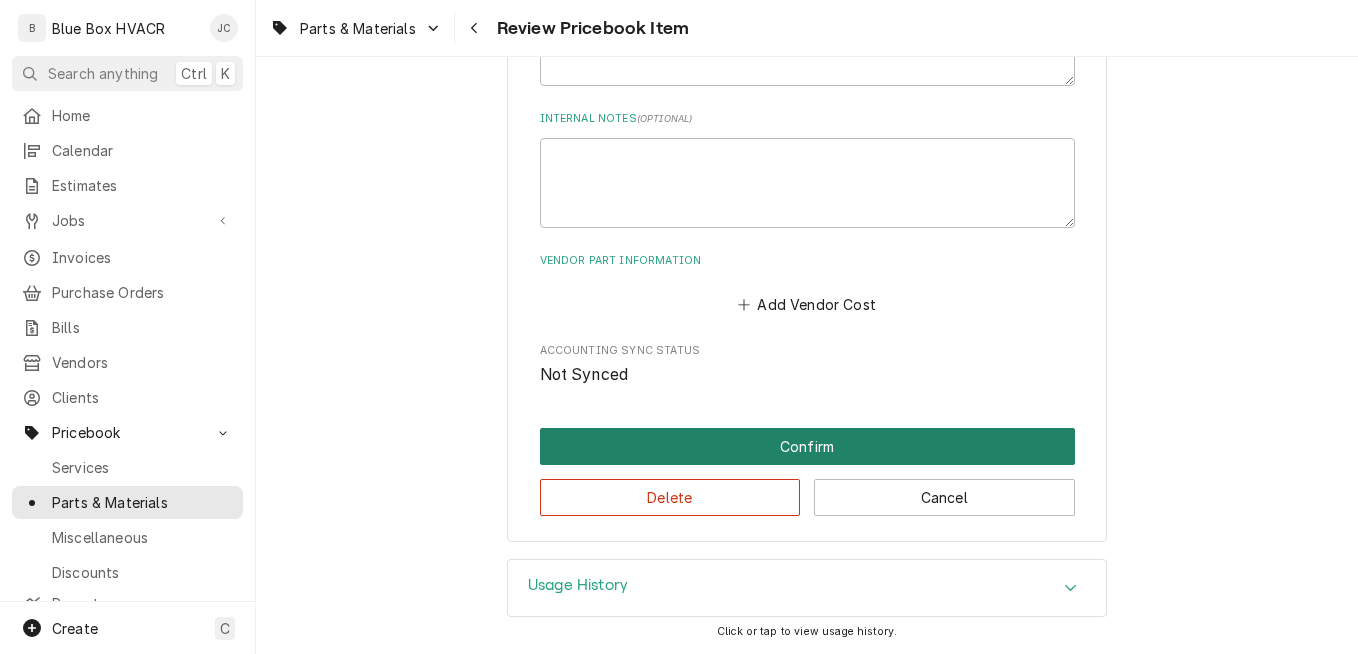 click on "Confirm" at bounding box center [807, 446] 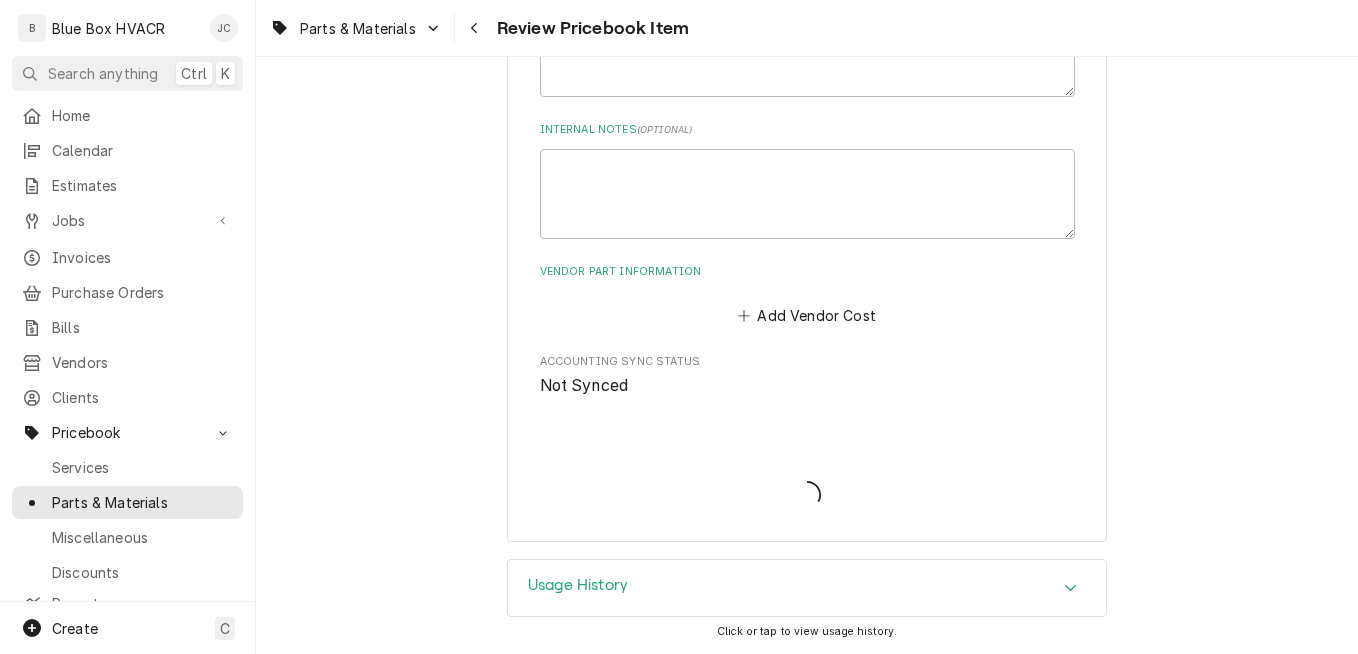 scroll, scrollTop: 1080, scrollLeft: 0, axis: vertical 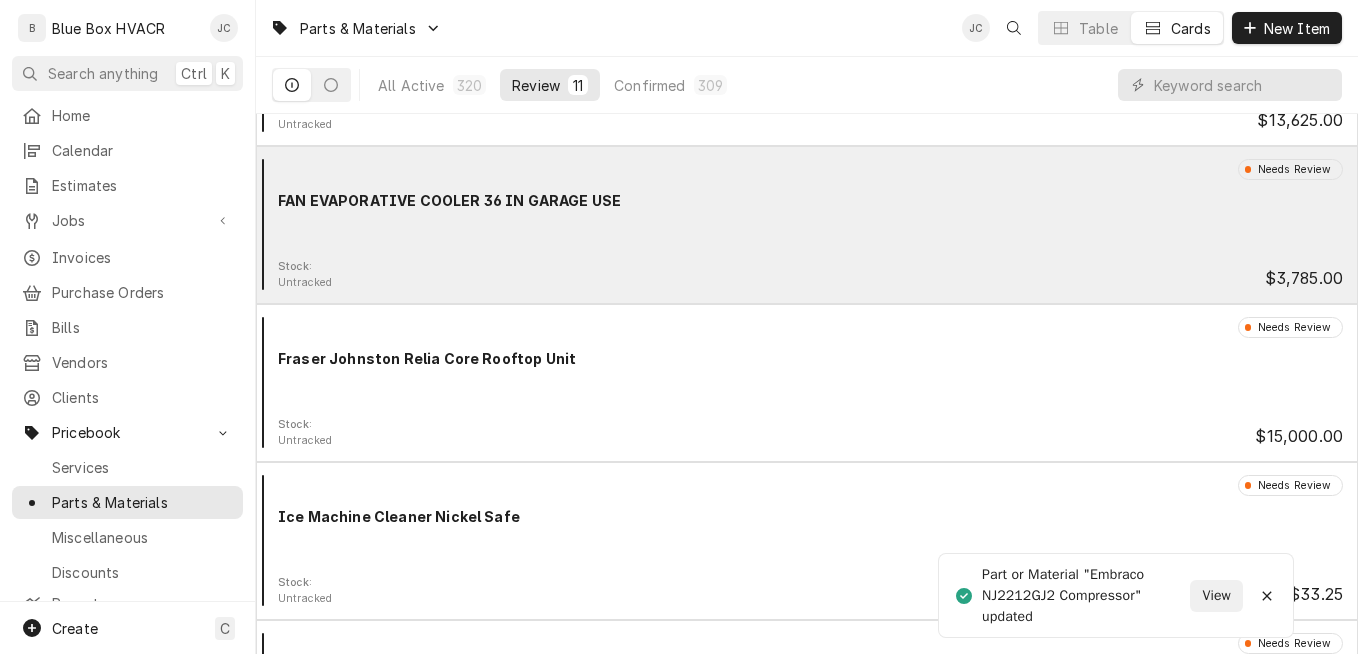 click on "Stock: Untracked $3,785.00" at bounding box center (807, 275) 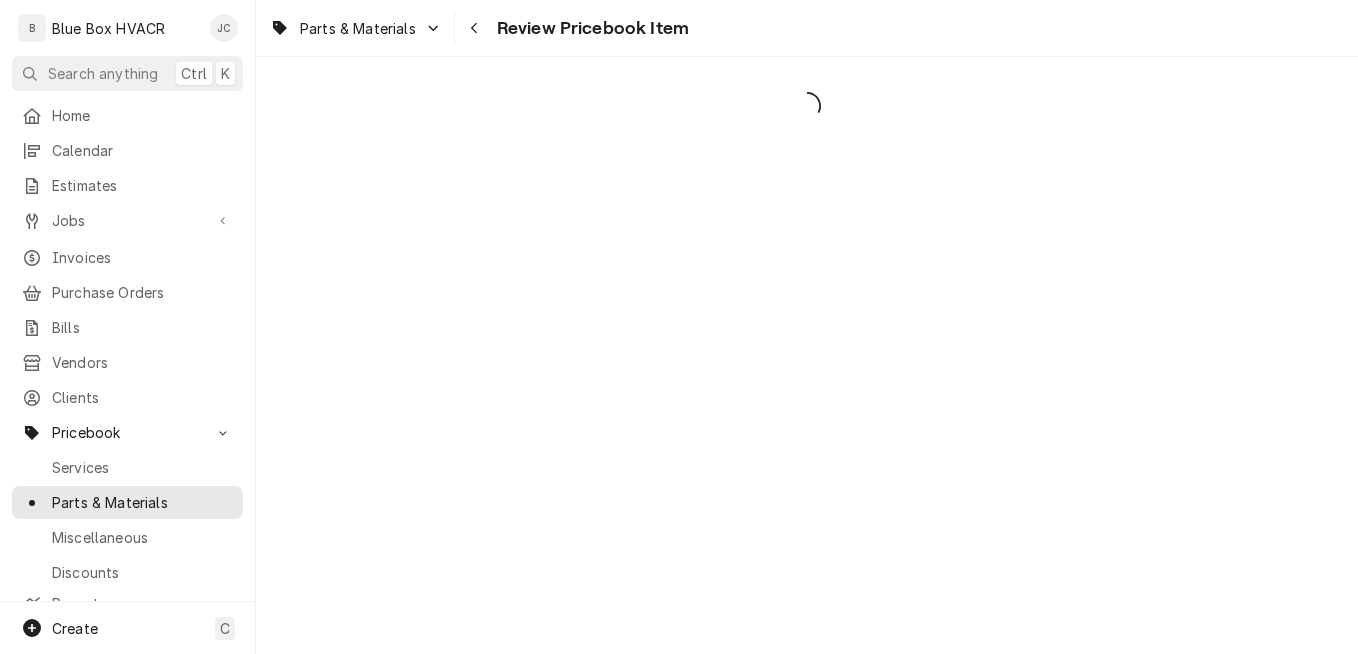 scroll, scrollTop: 0, scrollLeft: 0, axis: both 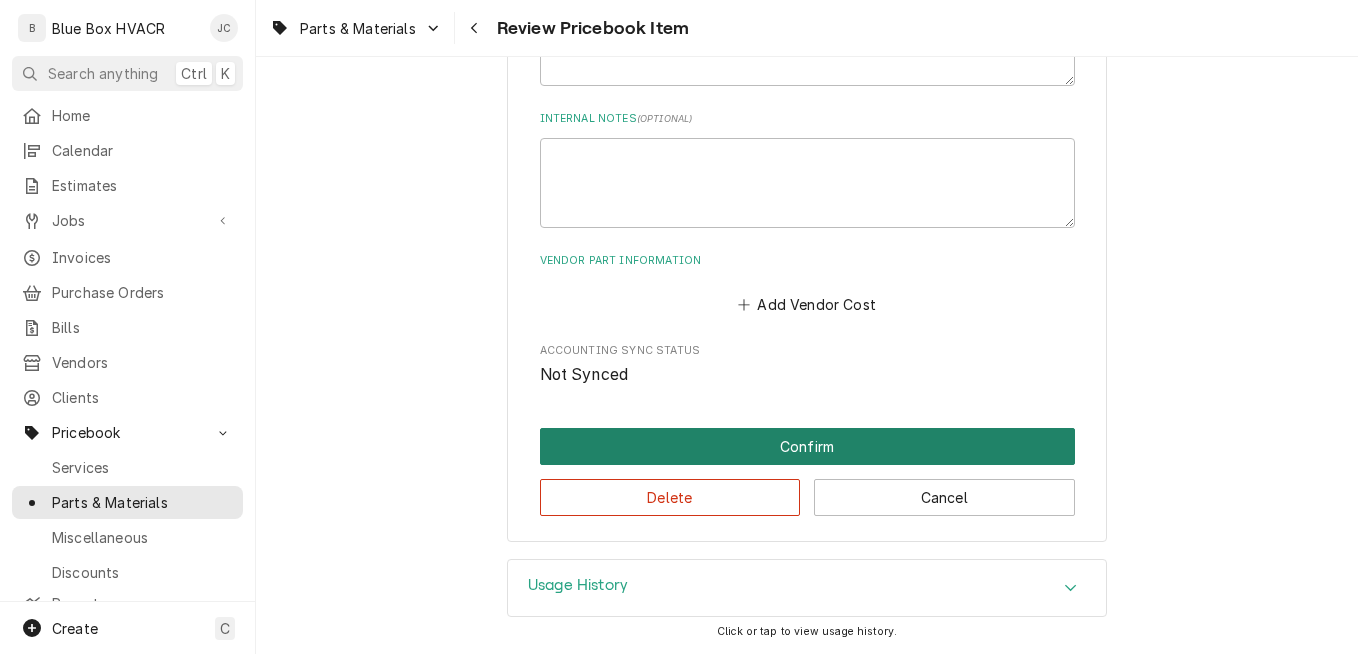 click on "Confirm" at bounding box center (807, 446) 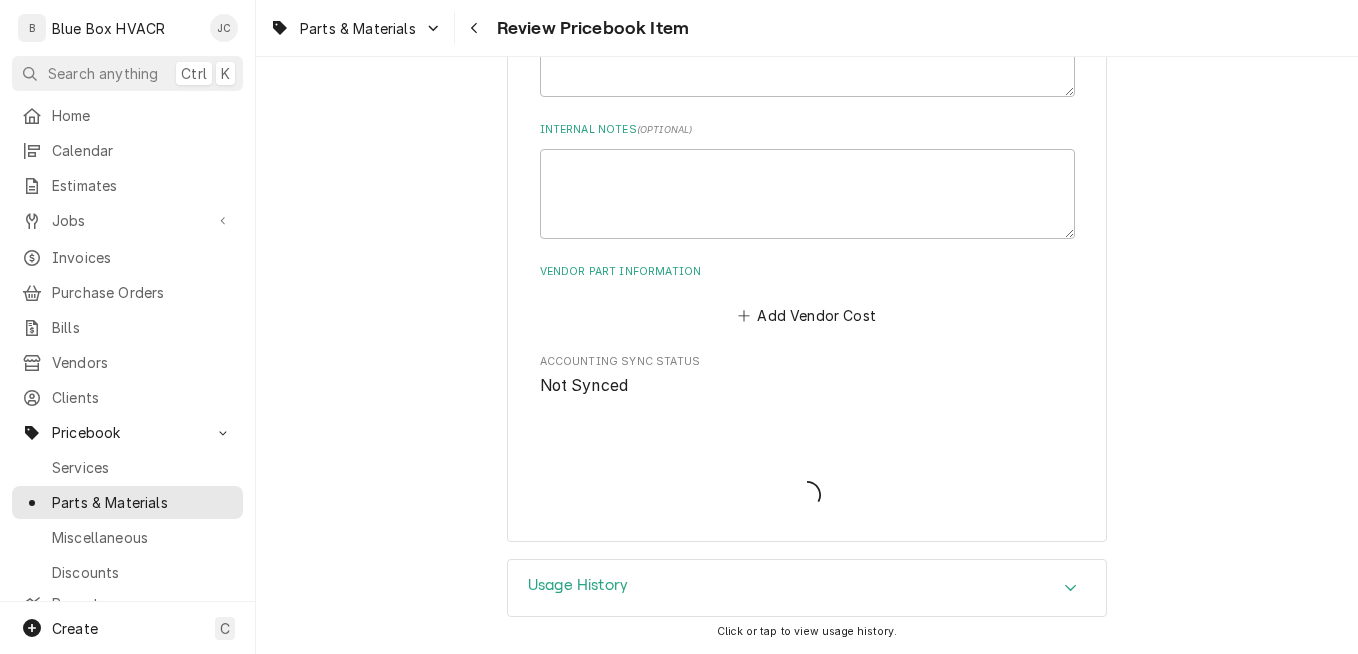 type on "x" 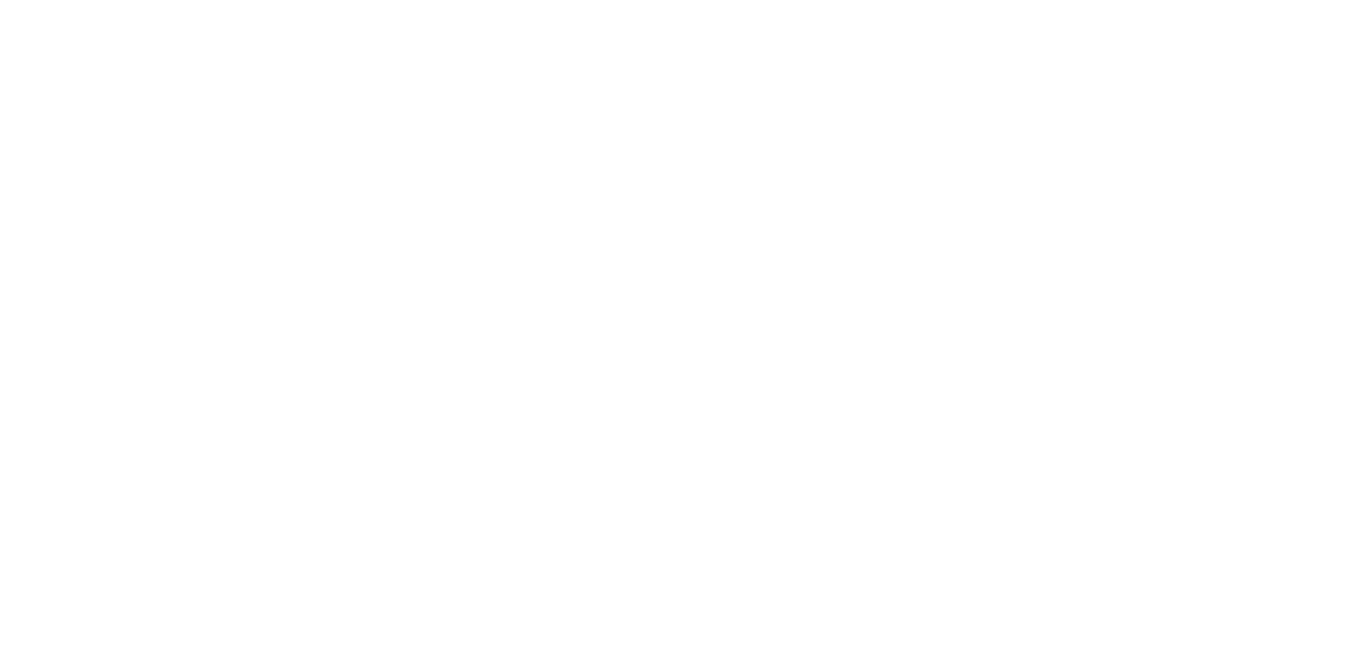 scroll, scrollTop: 0, scrollLeft: 0, axis: both 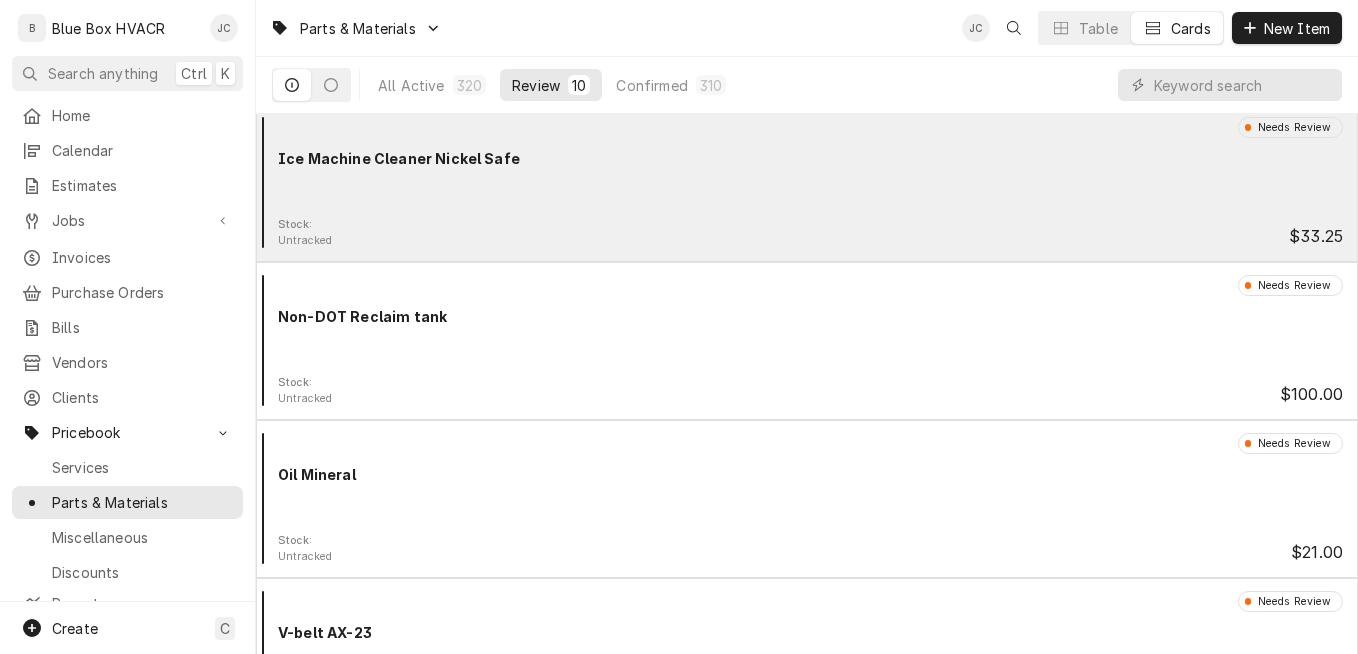 click on "Needs Review Ice Machine Cleaner Nickel Safe" at bounding box center (807, 167) 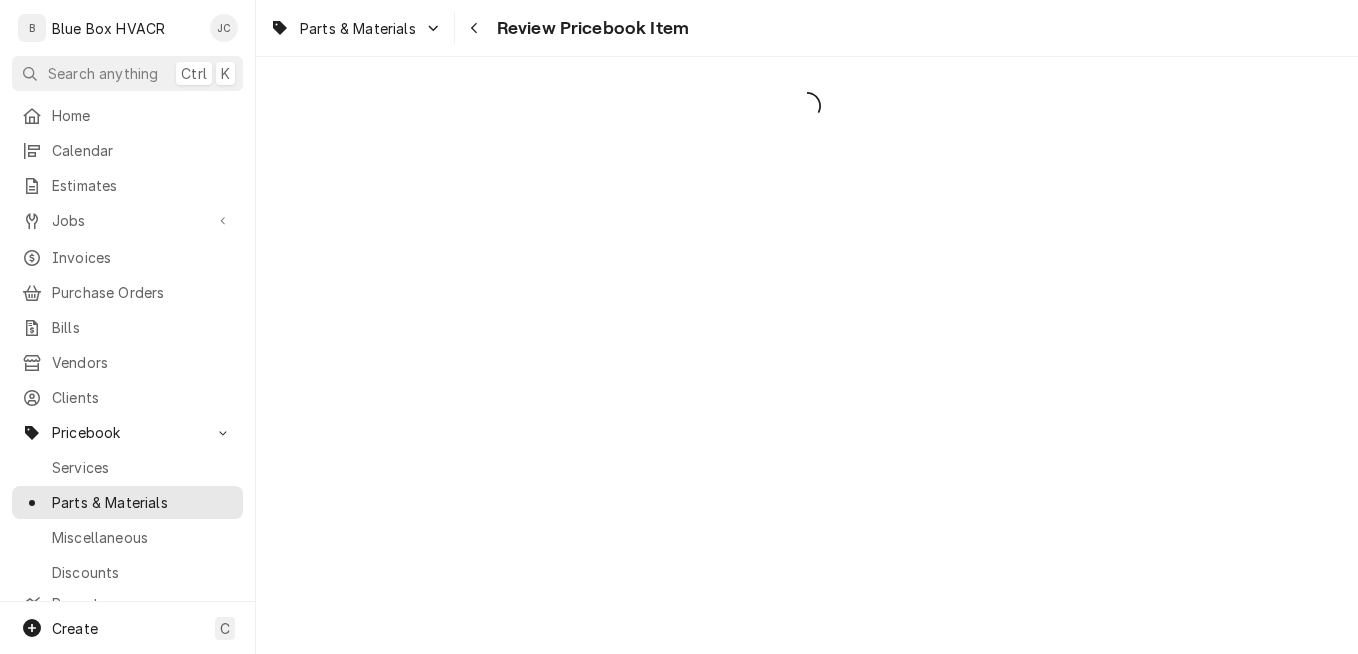 scroll, scrollTop: 0, scrollLeft: 0, axis: both 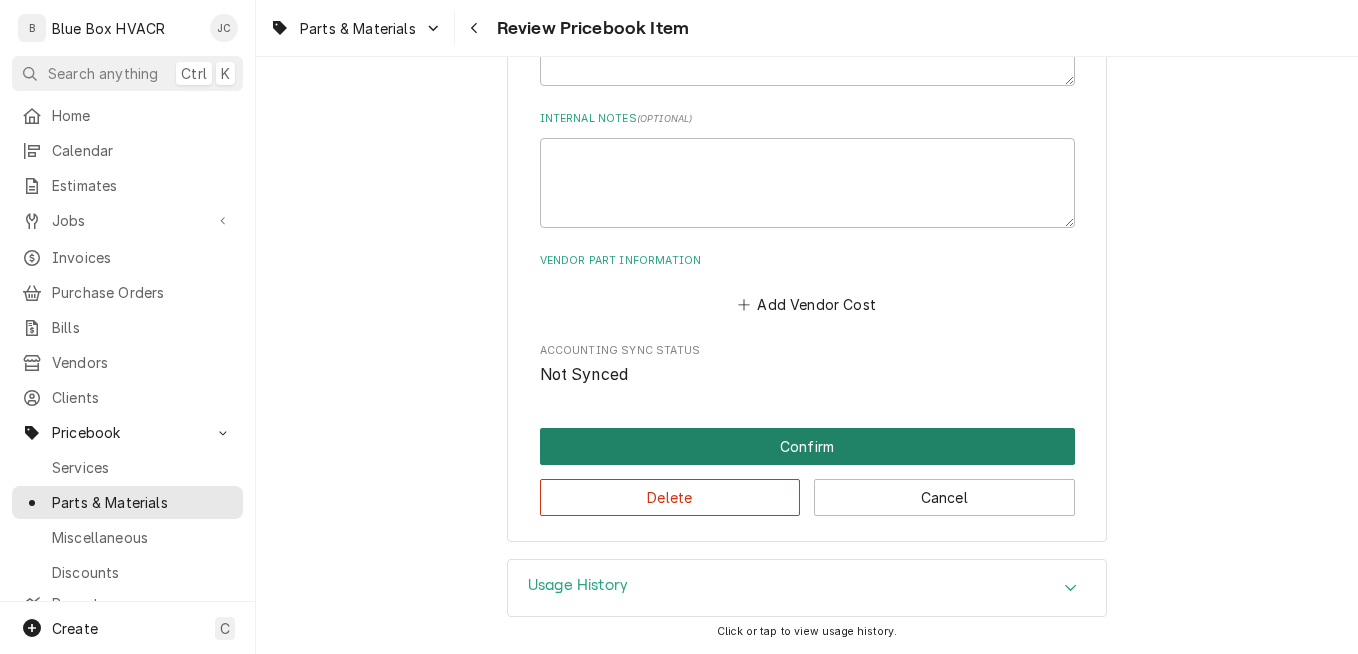 click on "Confirm" at bounding box center [807, 446] 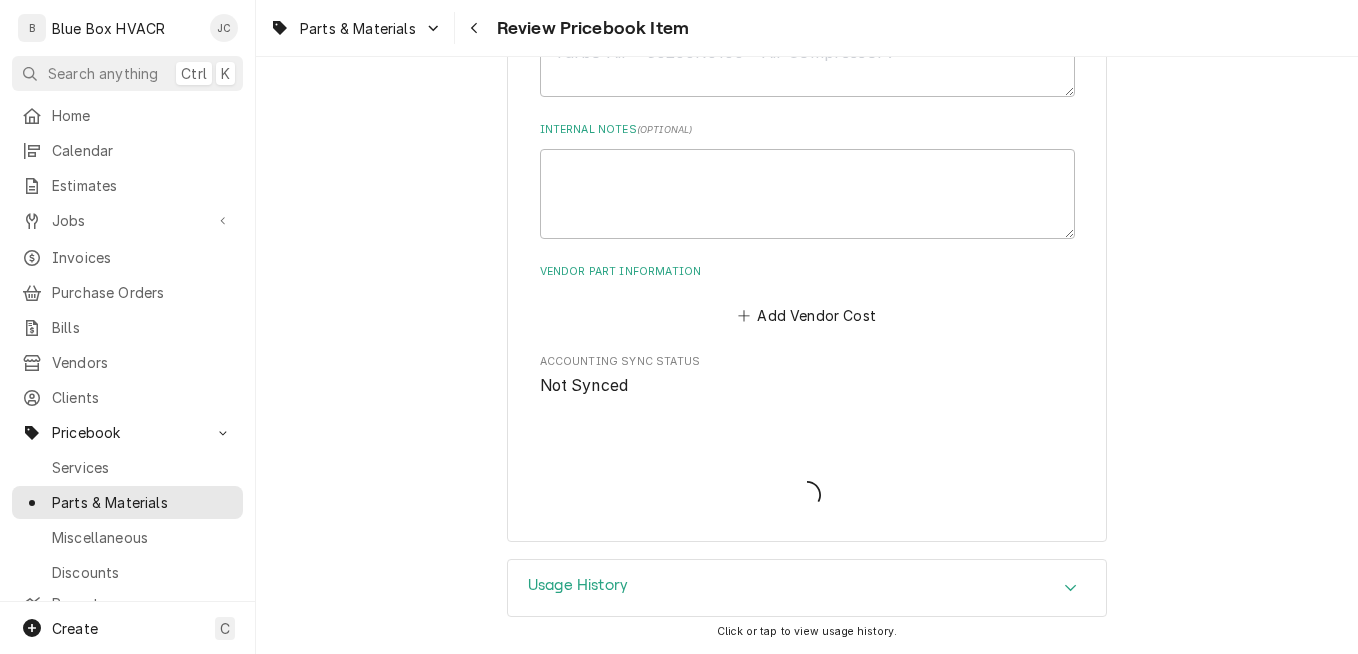 scroll, scrollTop: 1080, scrollLeft: 0, axis: vertical 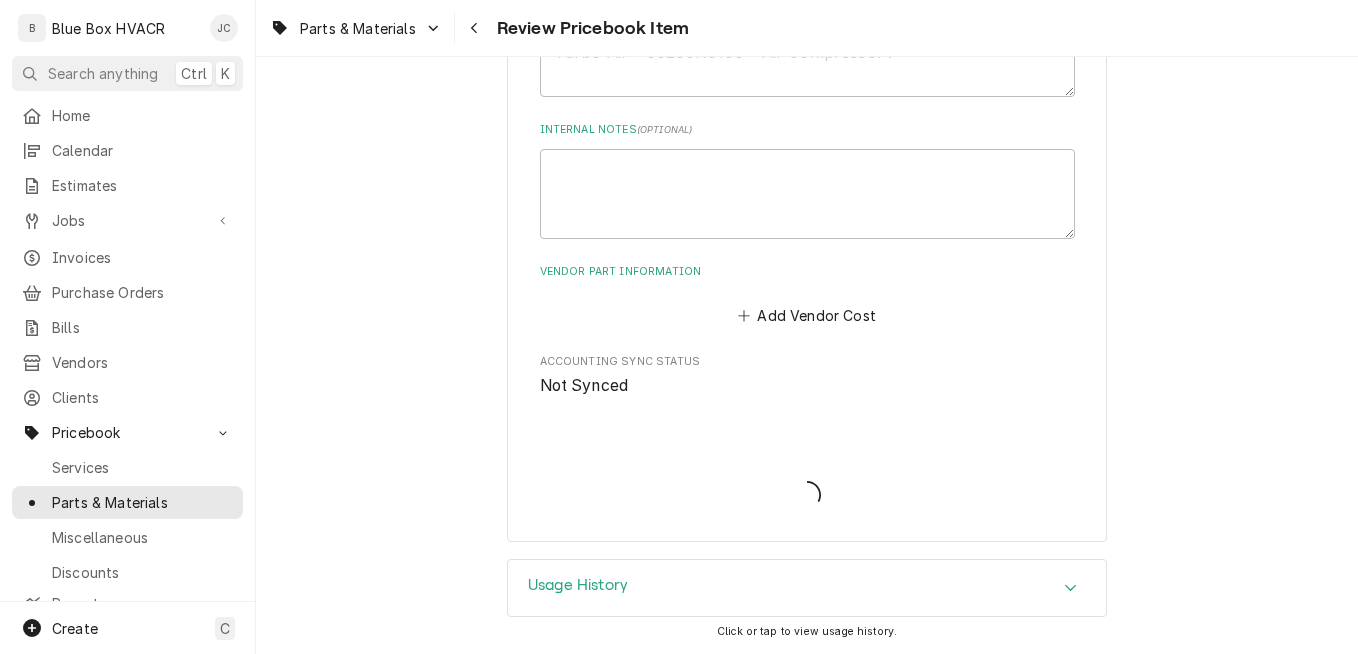 type on "x" 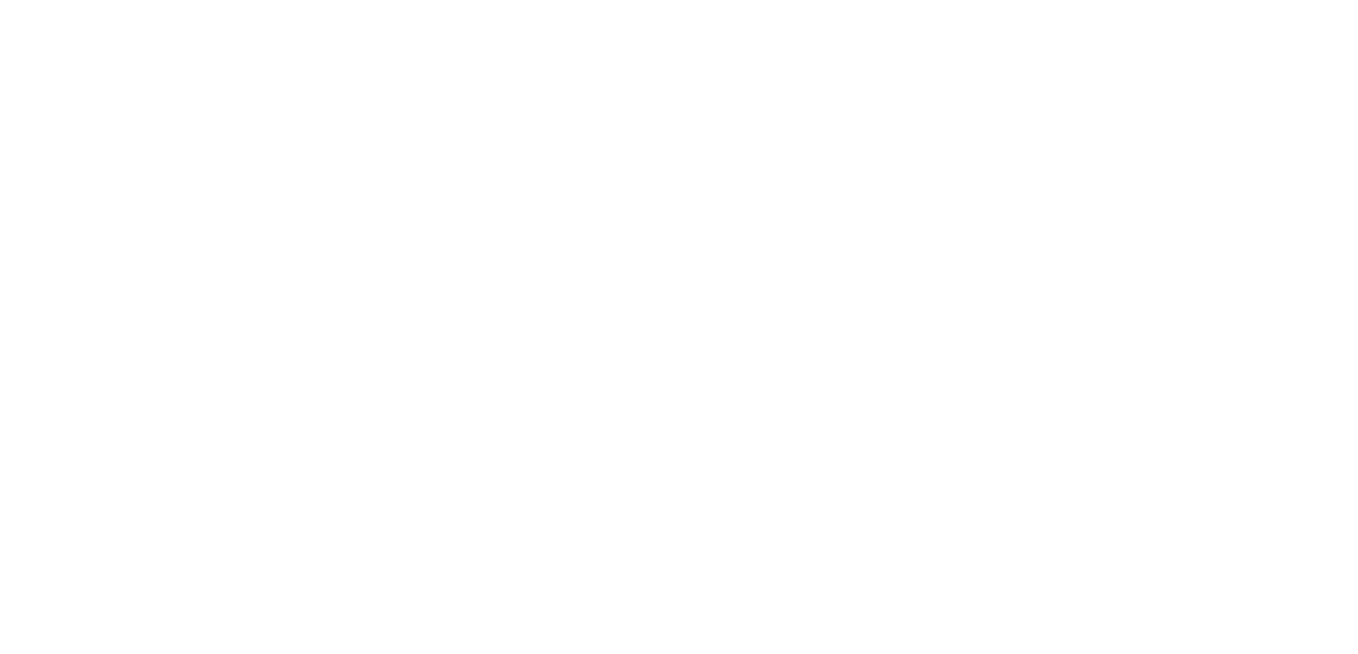 scroll, scrollTop: 0, scrollLeft: 0, axis: both 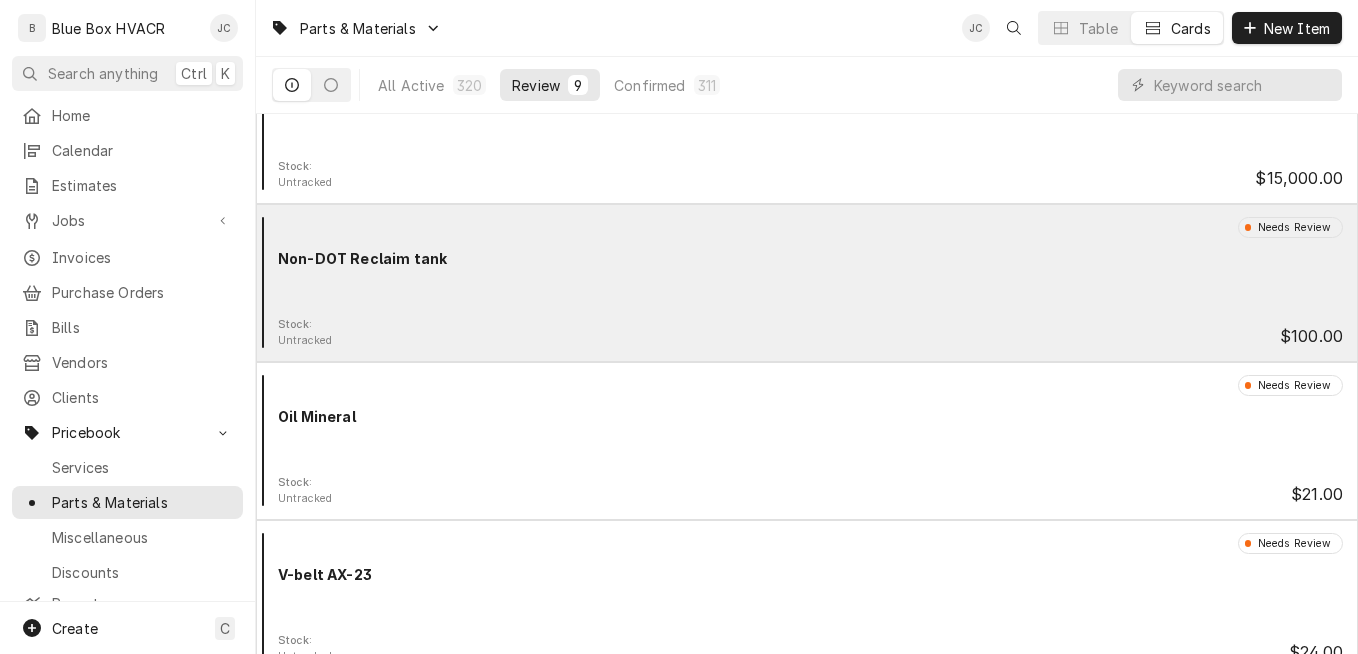 click on "Needs Review Non-DOT Reclaim tank" at bounding box center (807, 267) 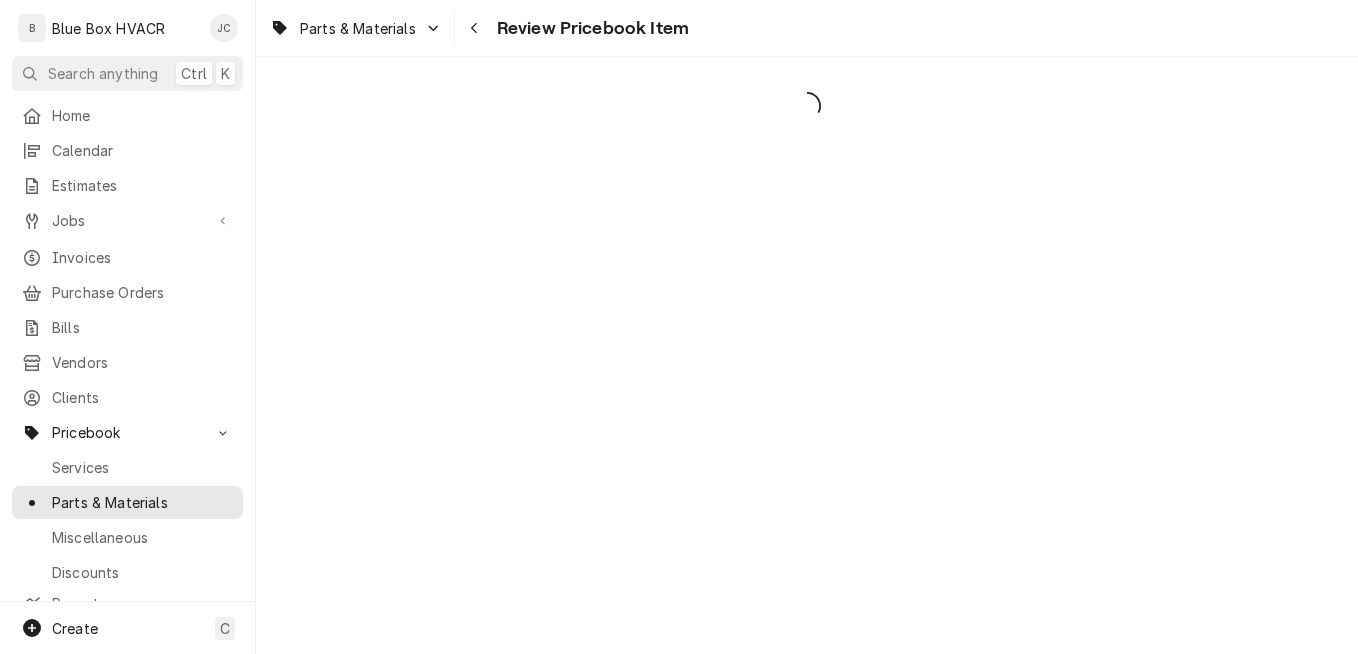 scroll, scrollTop: 0, scrollLeft: 0, axis: both 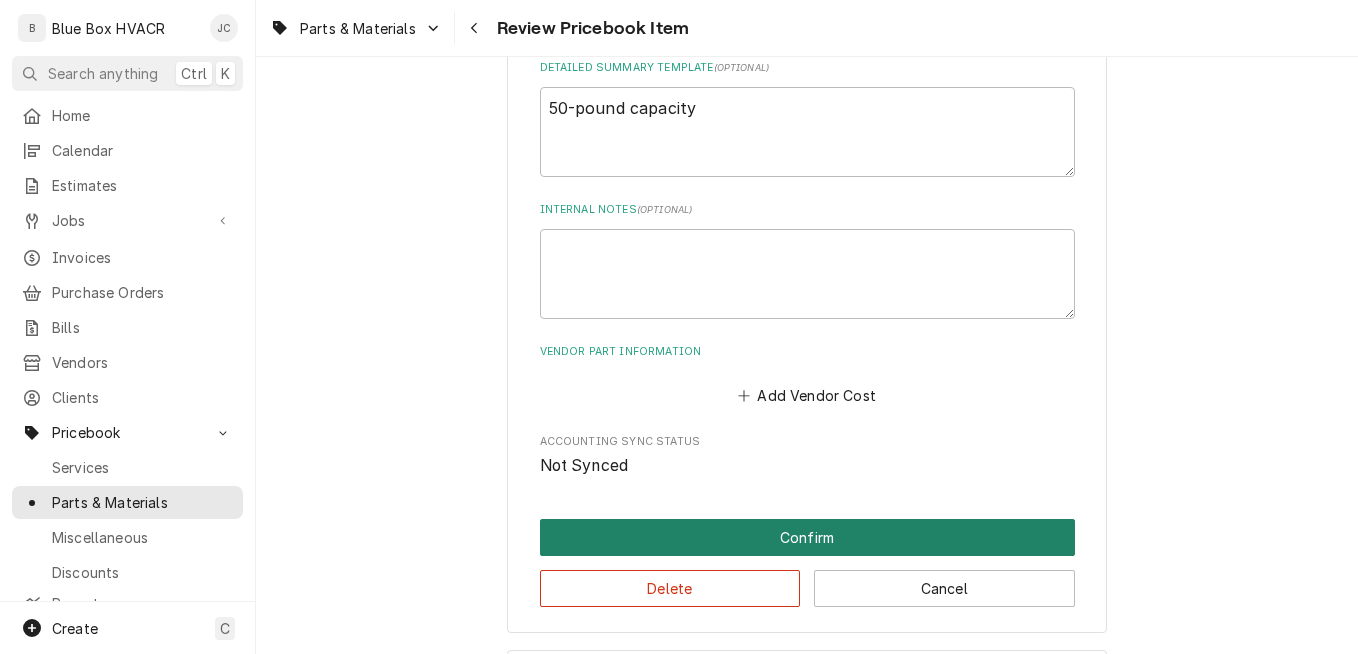 click on "Confirm" at bounding box center [807, 537] 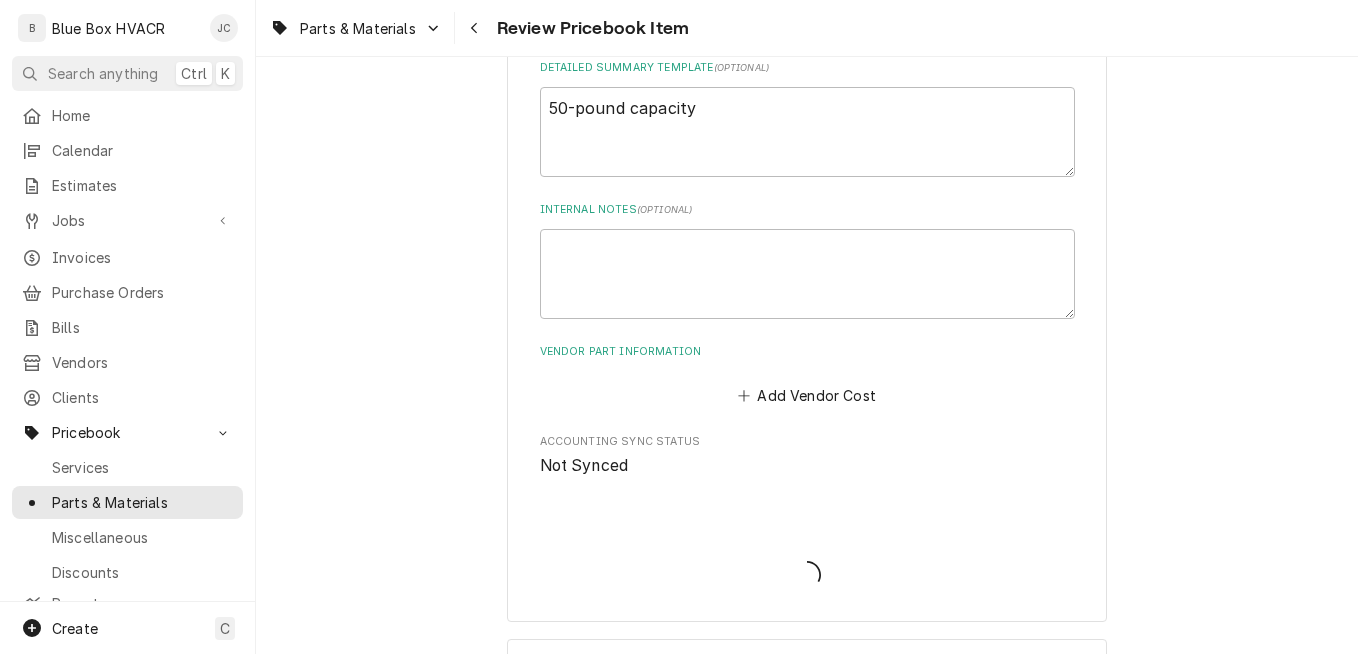 type on "x" 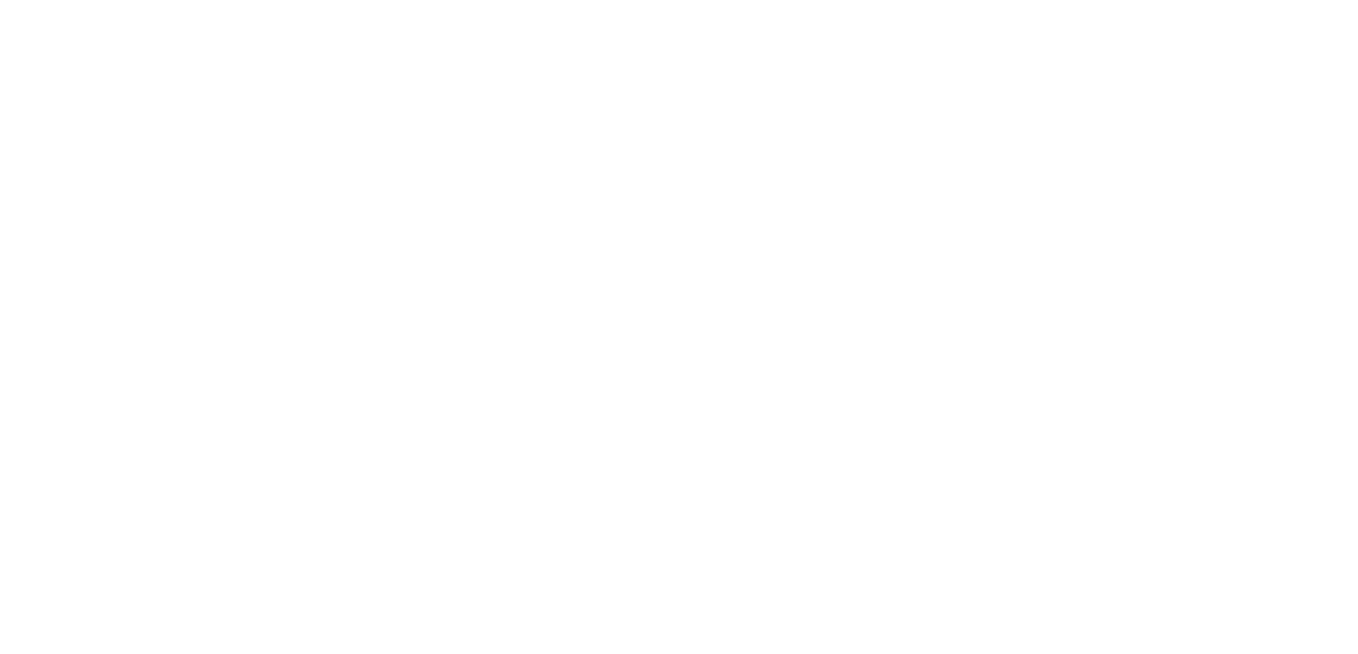 scroll, scrollTop: 0, scrollLeft: 0, axis: both 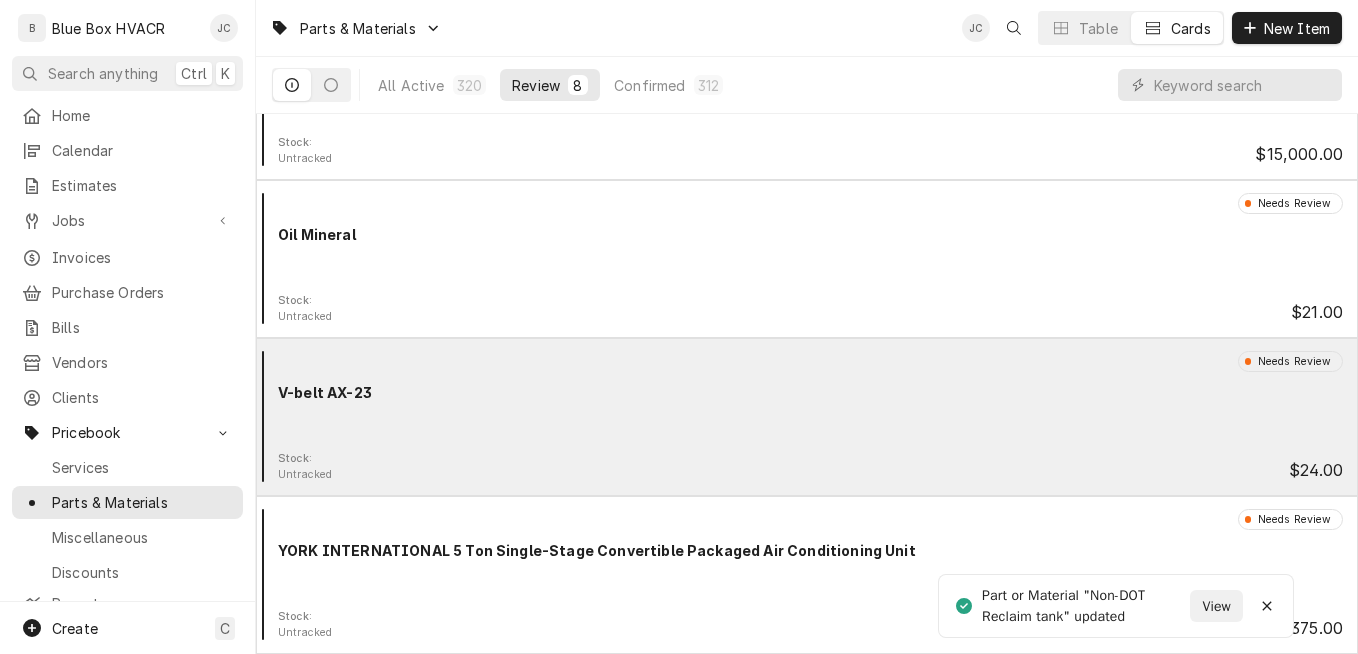 click on "Needs Review V-belt AX-23" at bounding box center [807, 401] 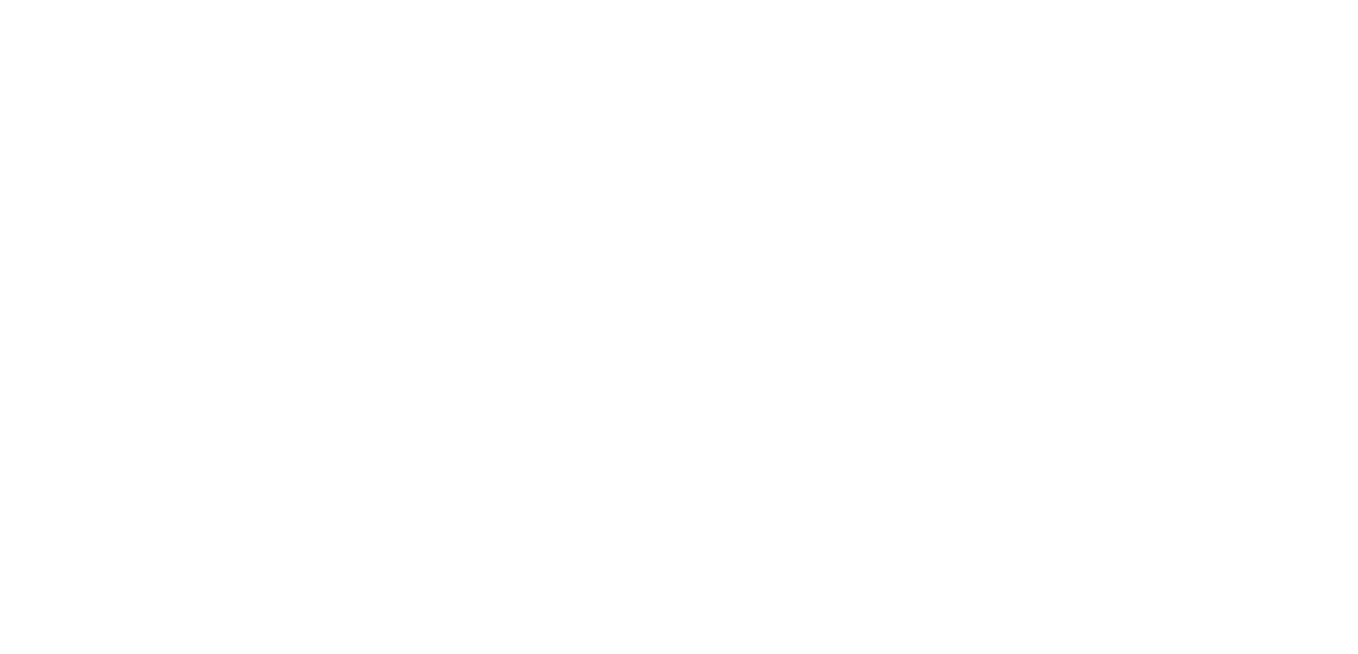 scroll, scrollTop: 0, scrollLeft: 0, axis: both 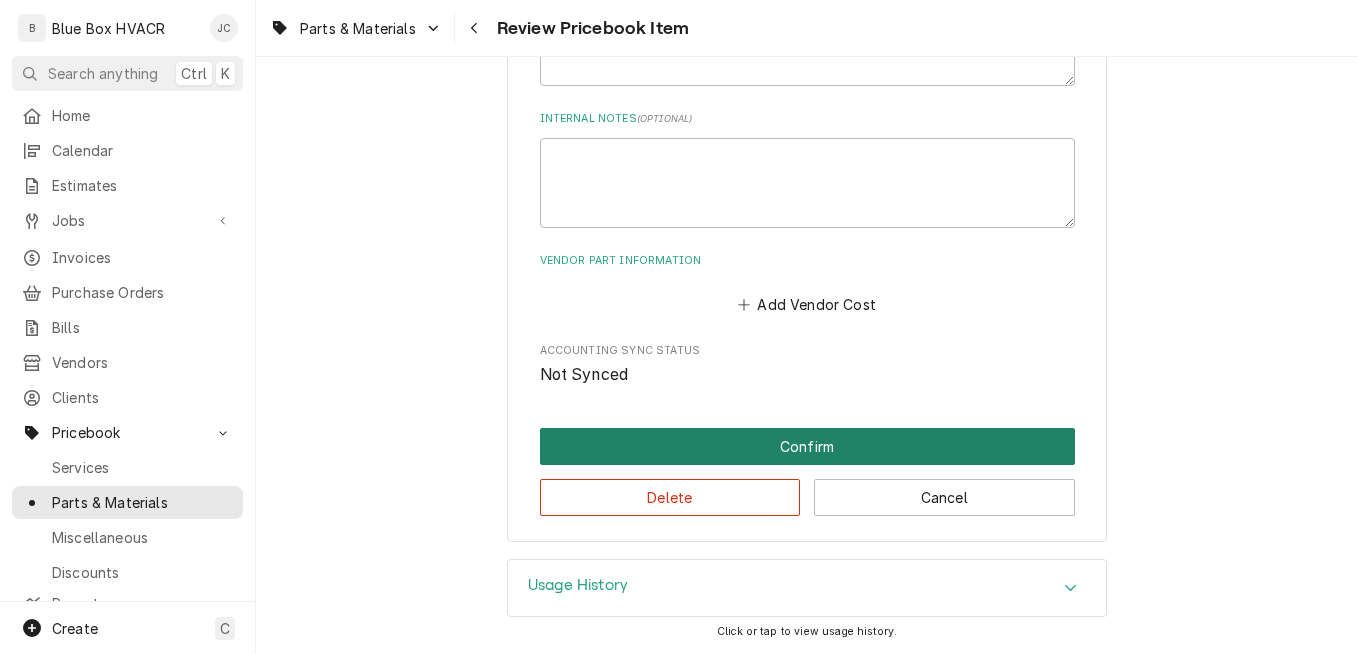 click on "Confirm" at bounding box center [807, 446] 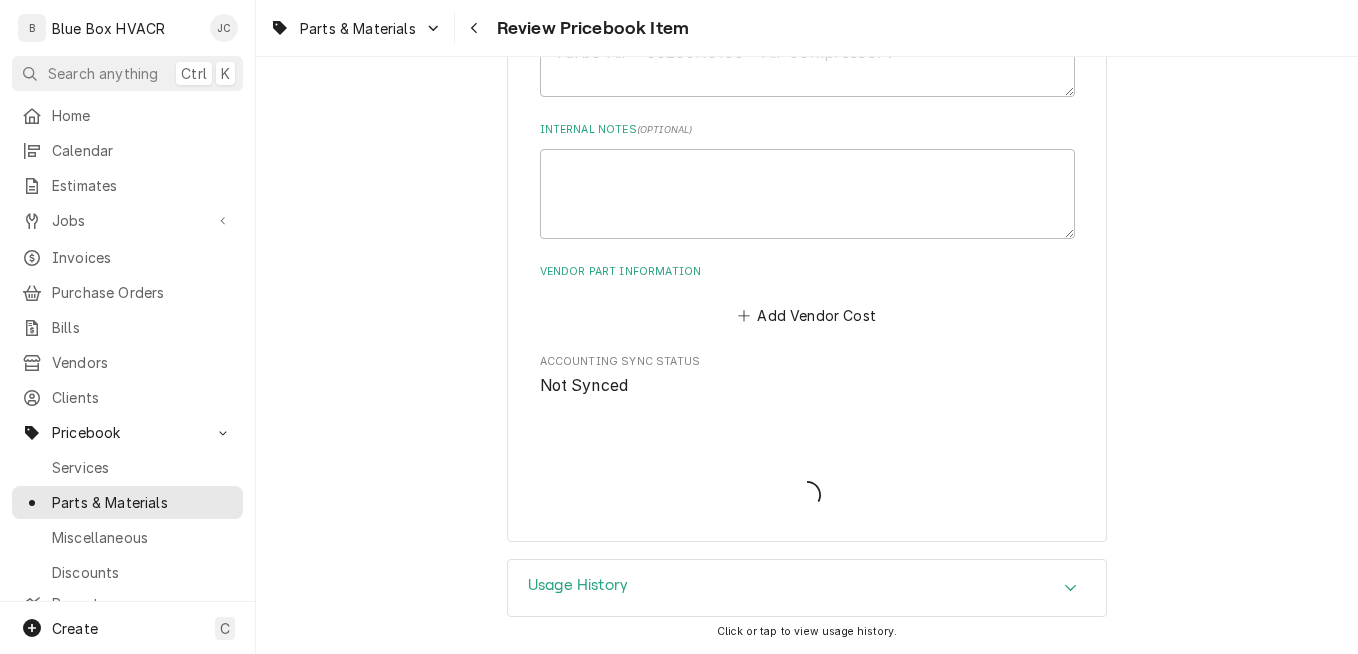 type on "x" 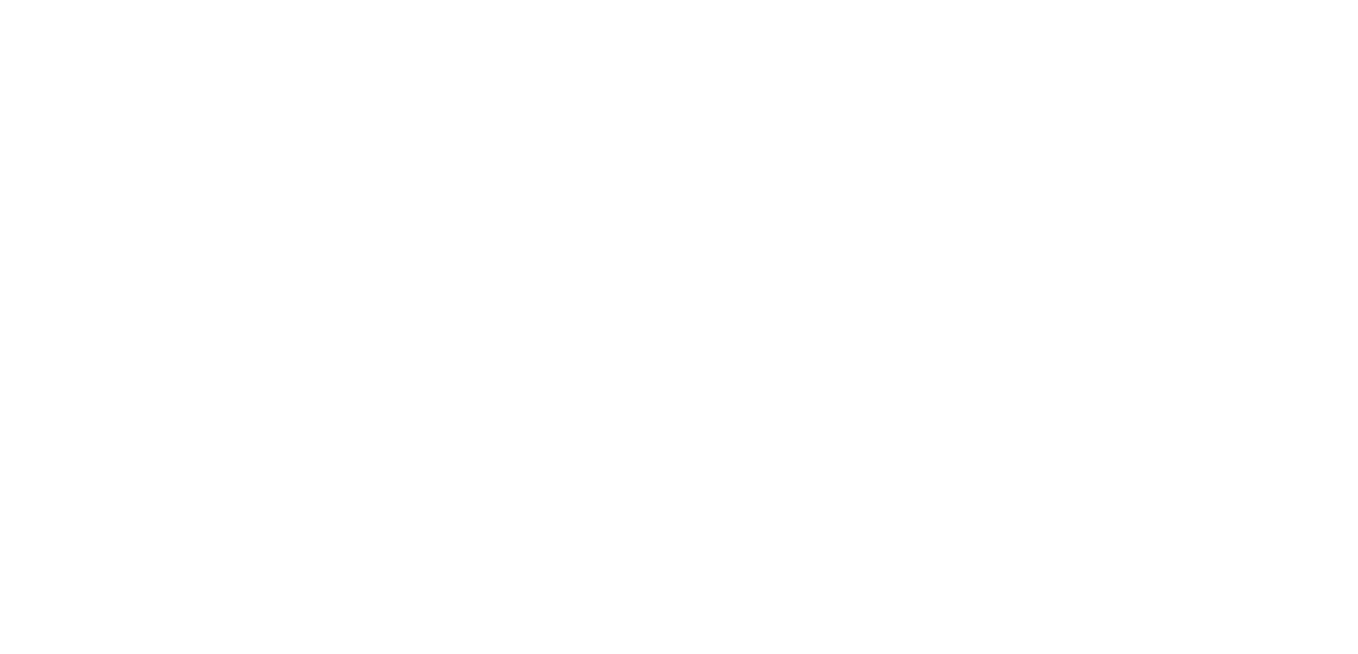 scroll, scrollTop: 0, scrollLeft: 0, axis: both 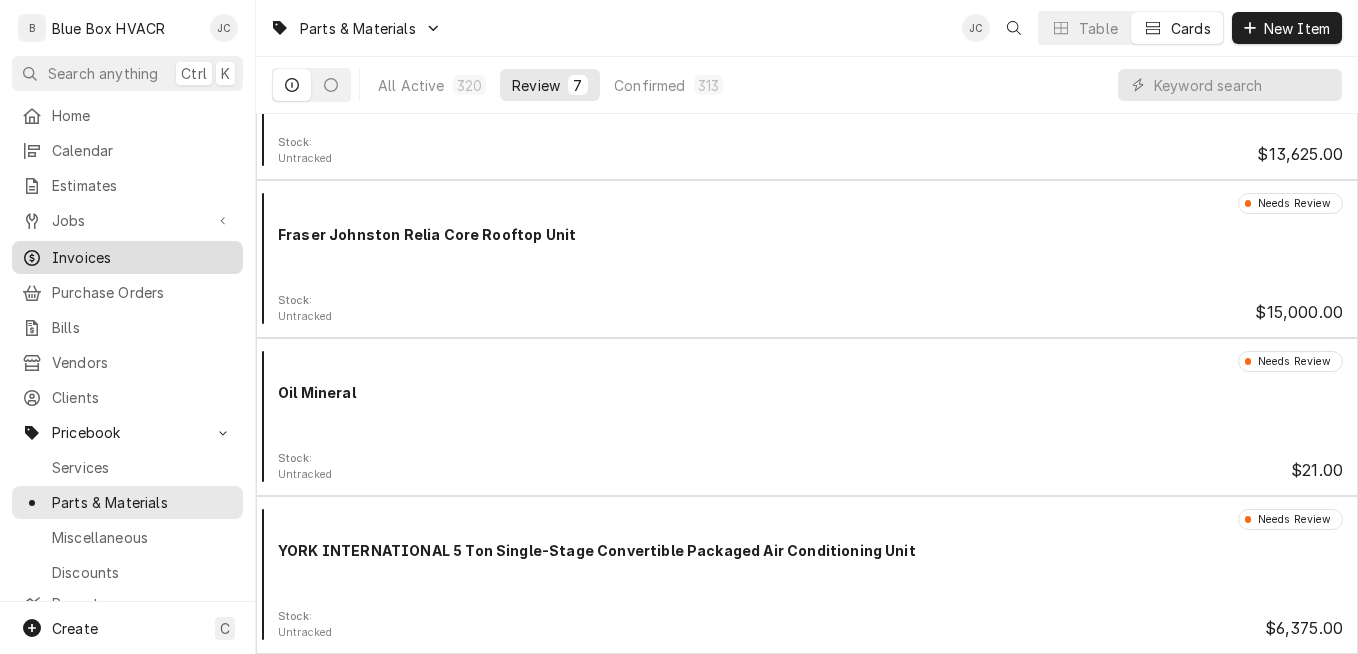 click on "Invoices" at bounding box center (142, 257) 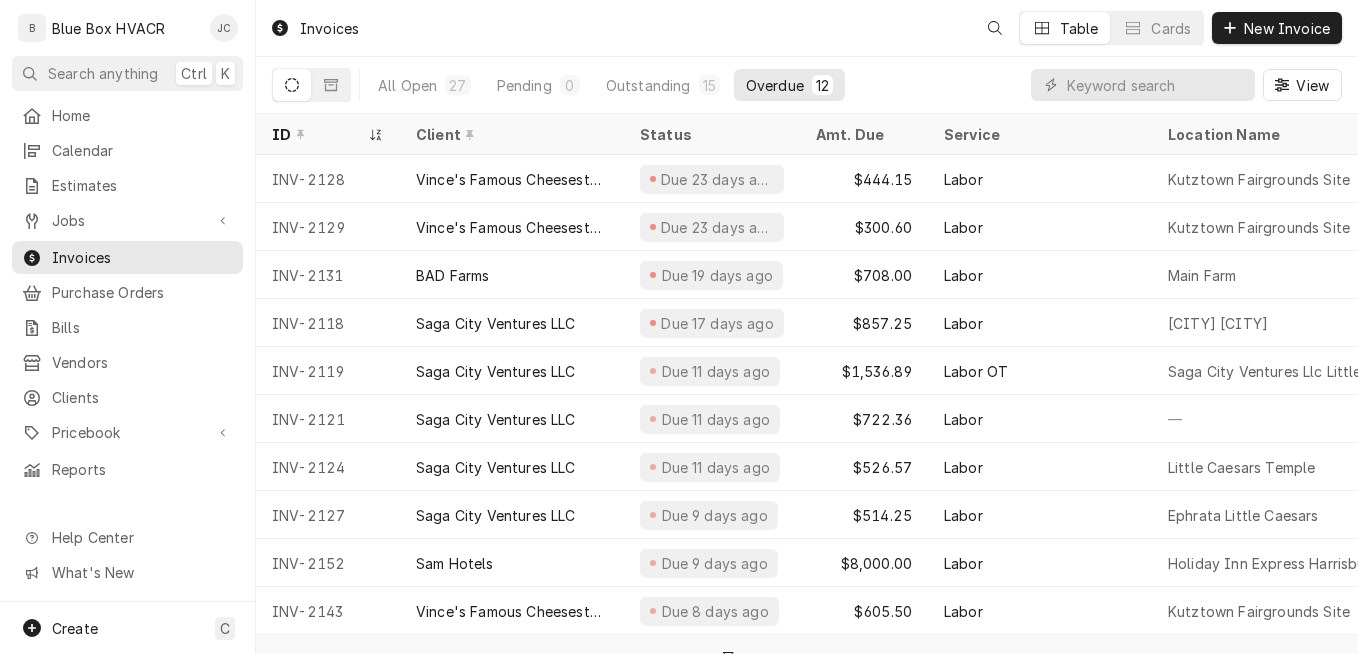 click at bounding box center [1156, 85] 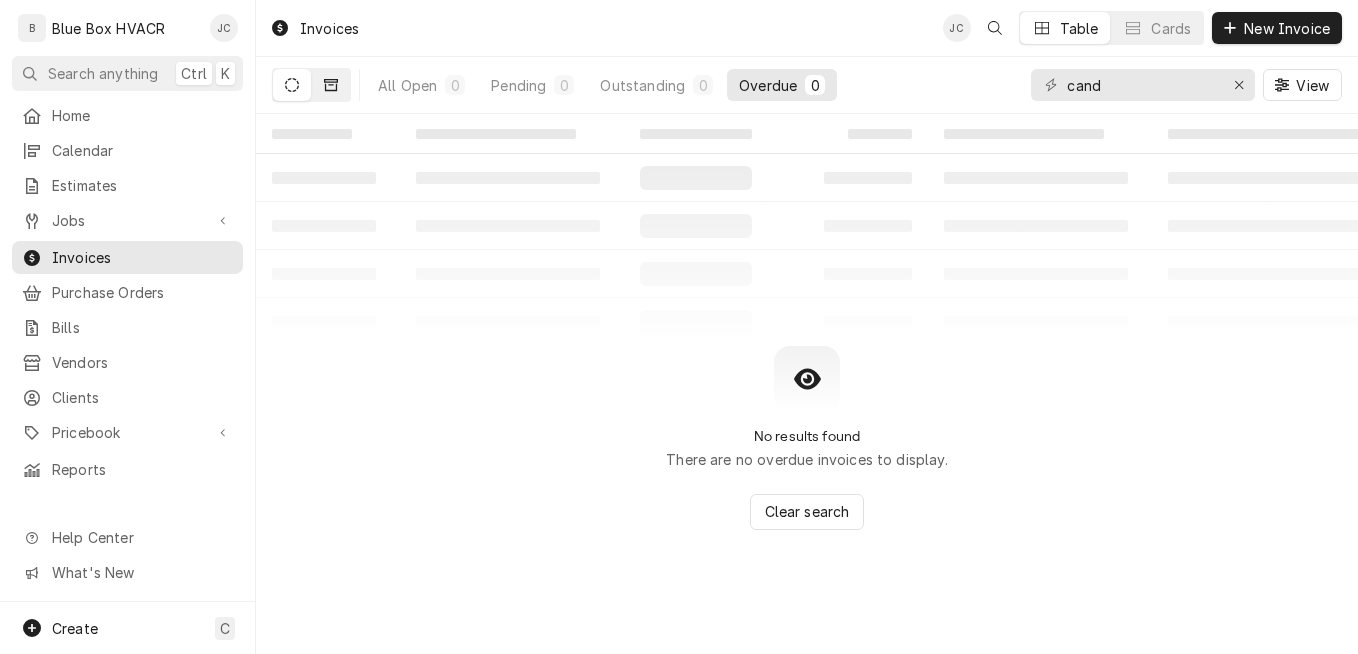 type on "cand" 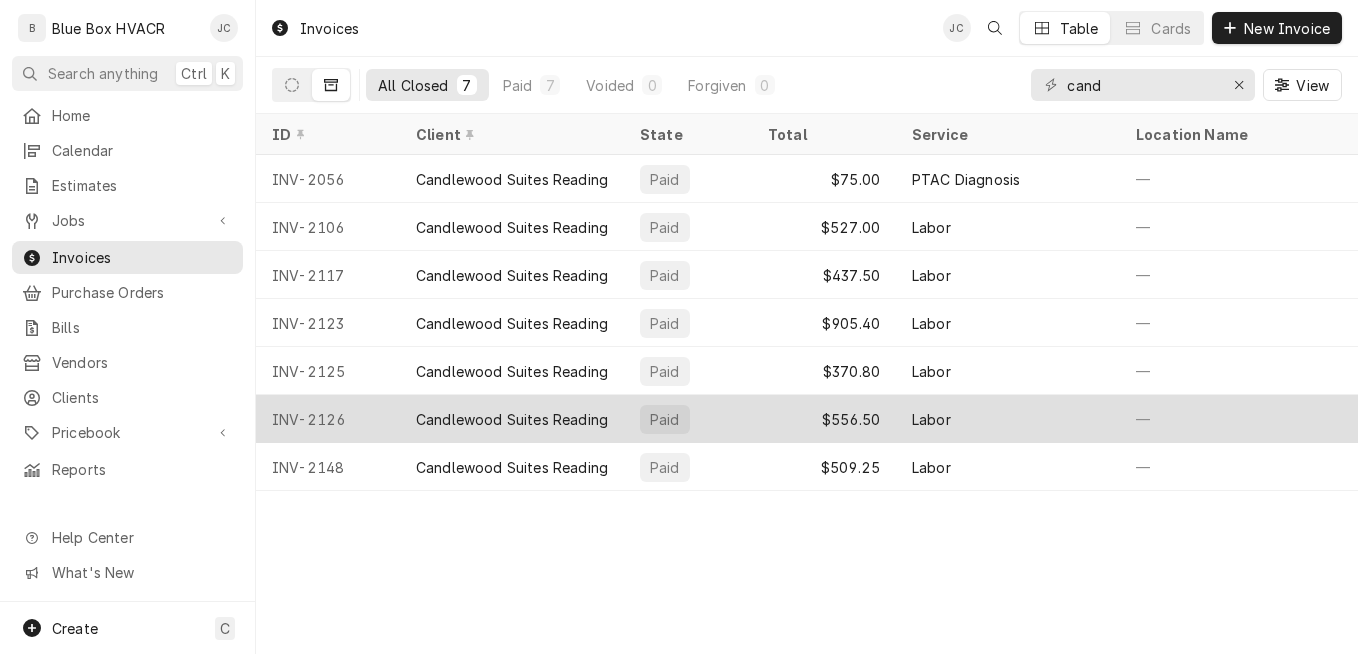 click on "Candlewood Suites Reading" at bounding box center (512, 419) 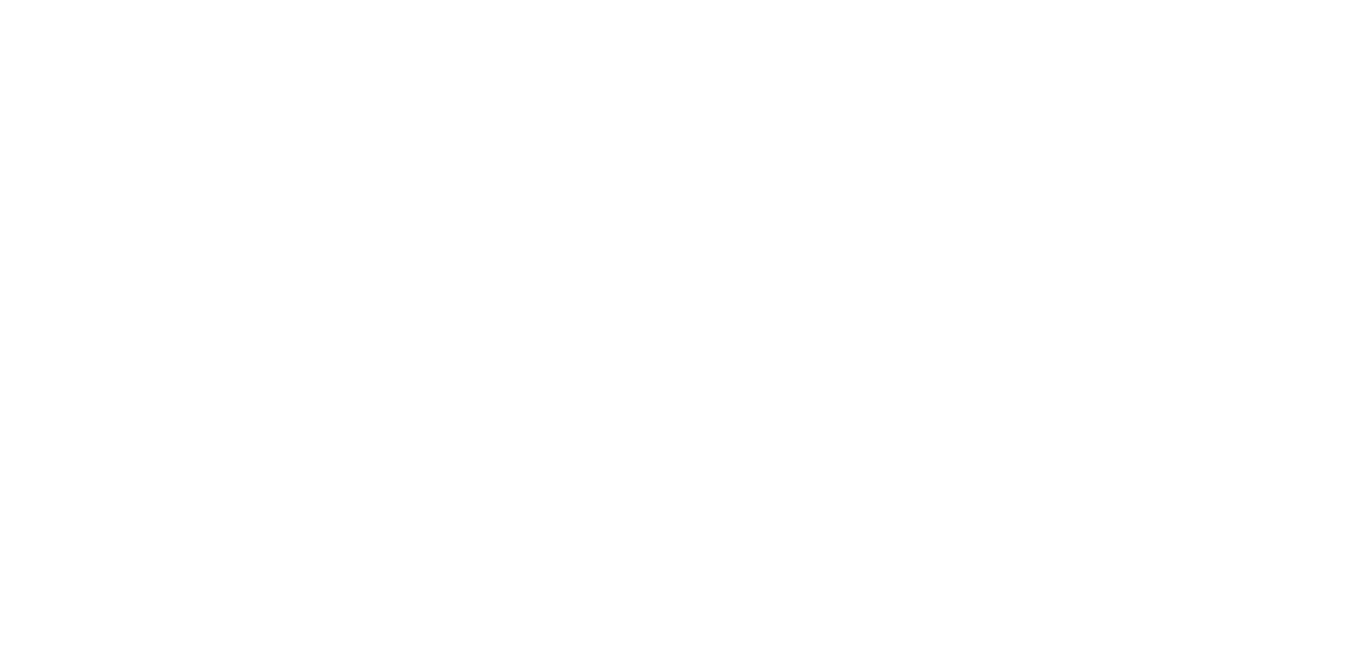 scroll, scrollTop: 0, scrollLeft: 0, axis: both 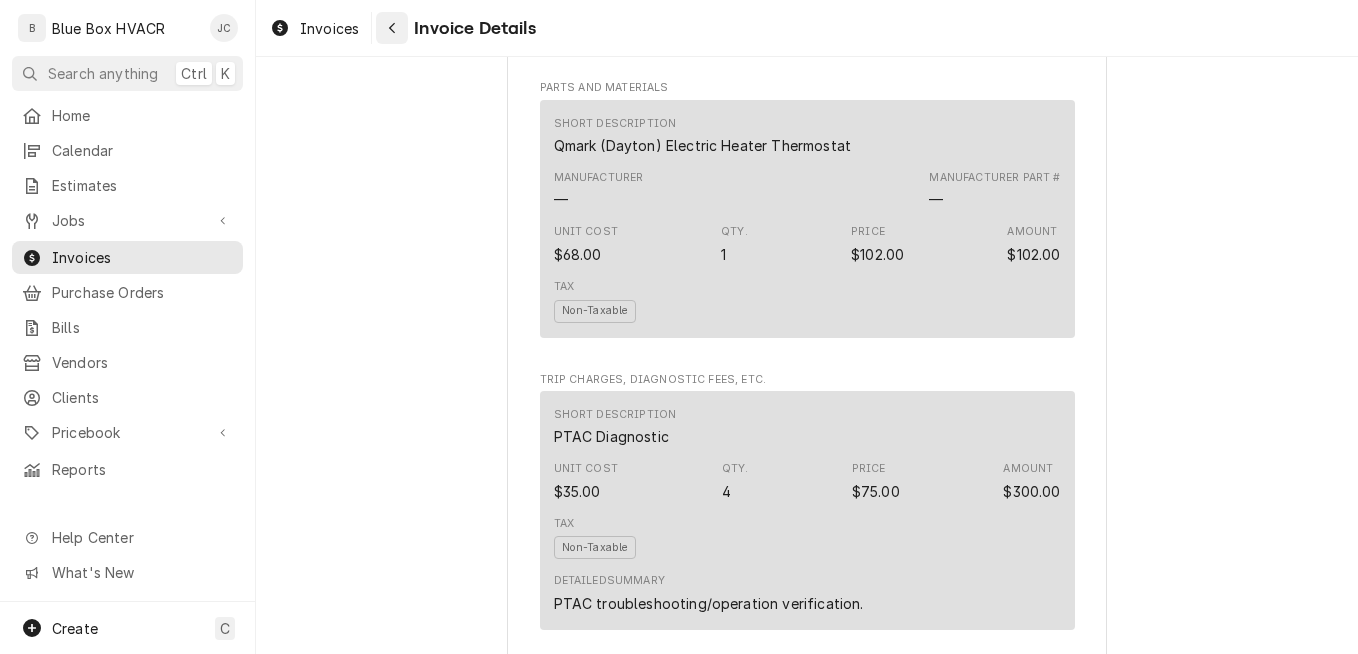 click 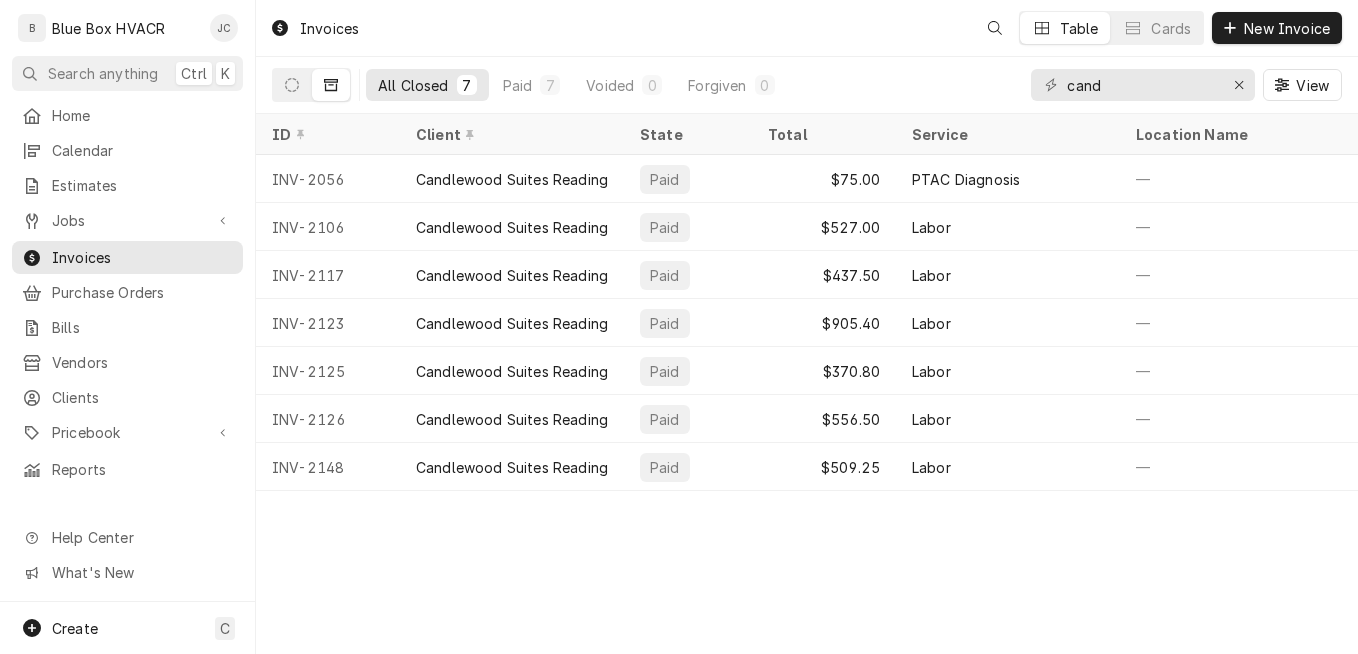 scroll, scrollTop: 0, scrollLeft: 0, axis: both 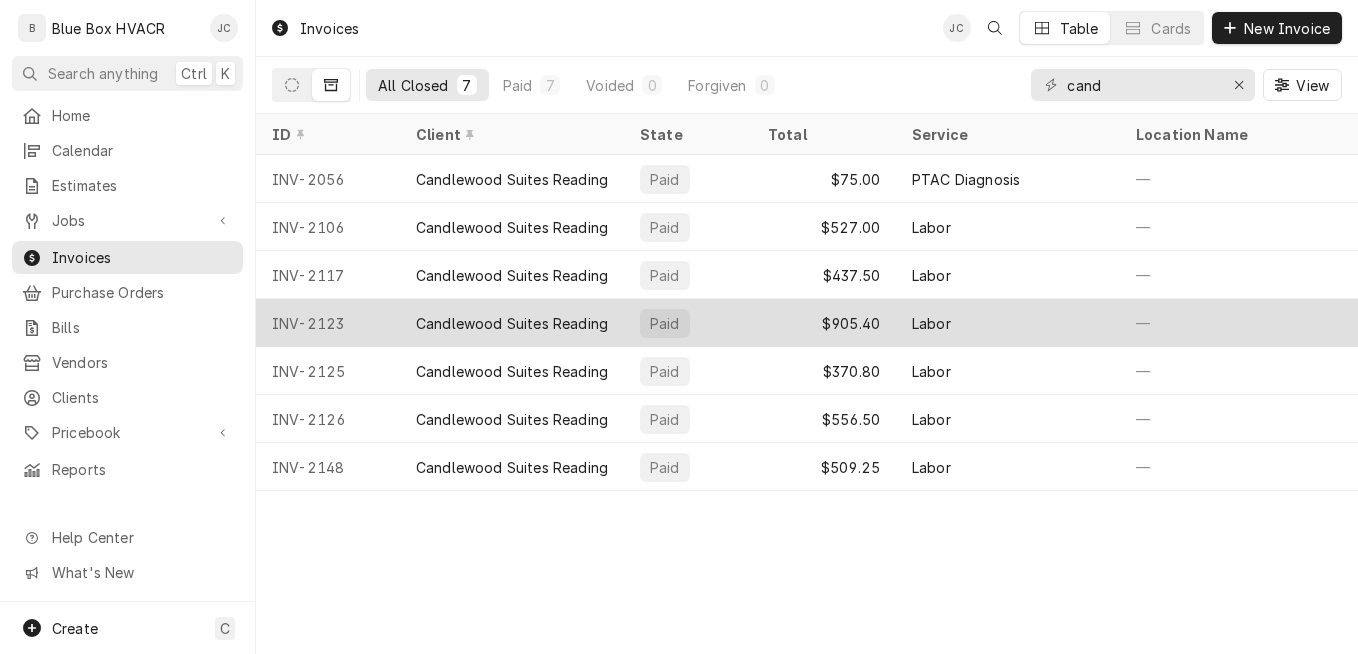 click on "Candlewood Suites Reading" at bounding box center [512, 323] 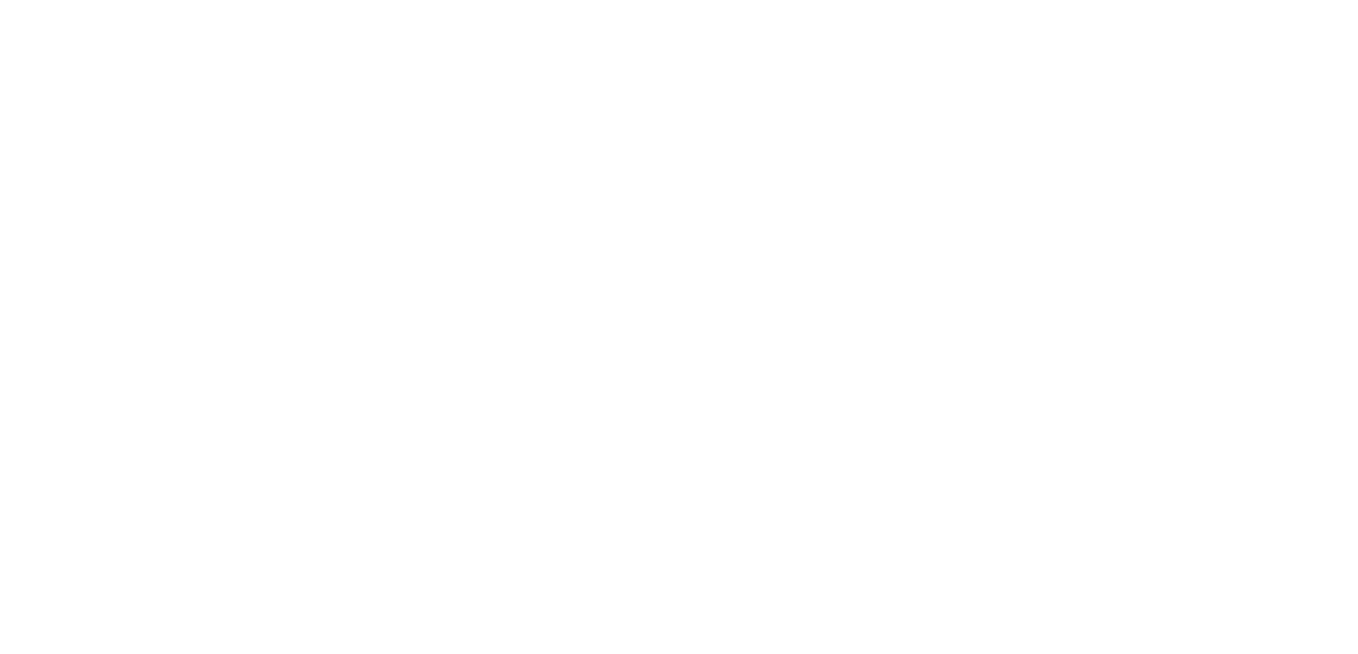 scroll, scrollTop: 0, scrollLeft: 0, axis: both 